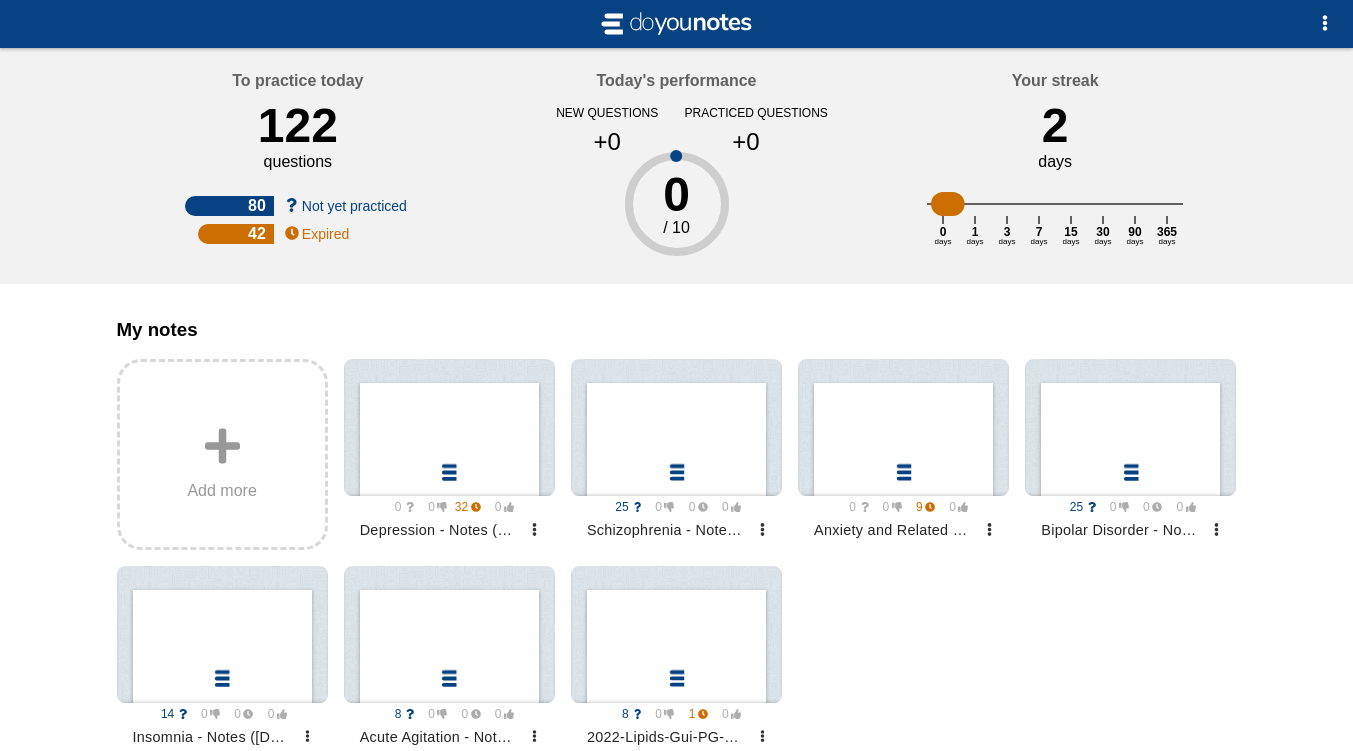 scroll, scrollTop: 0, scrollLeft: 0, axis: both 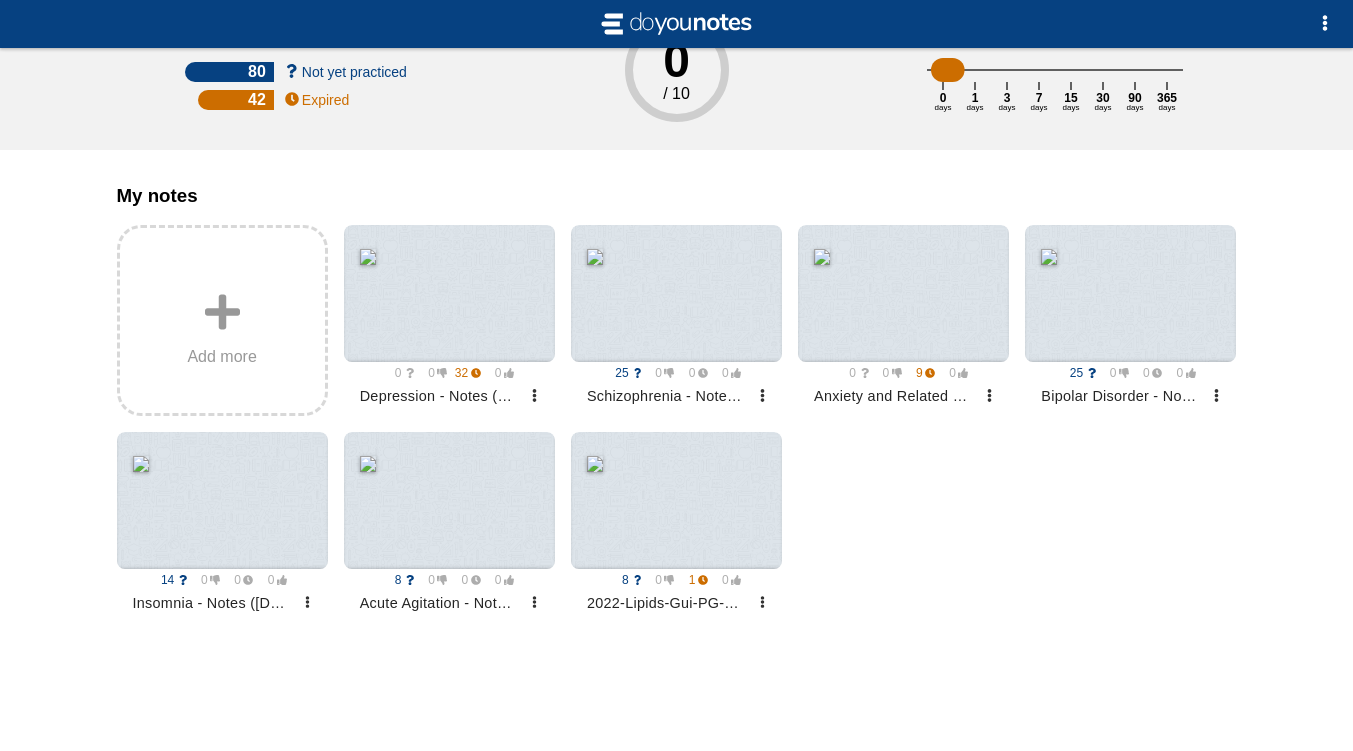 click at bounding box center [676, 500] 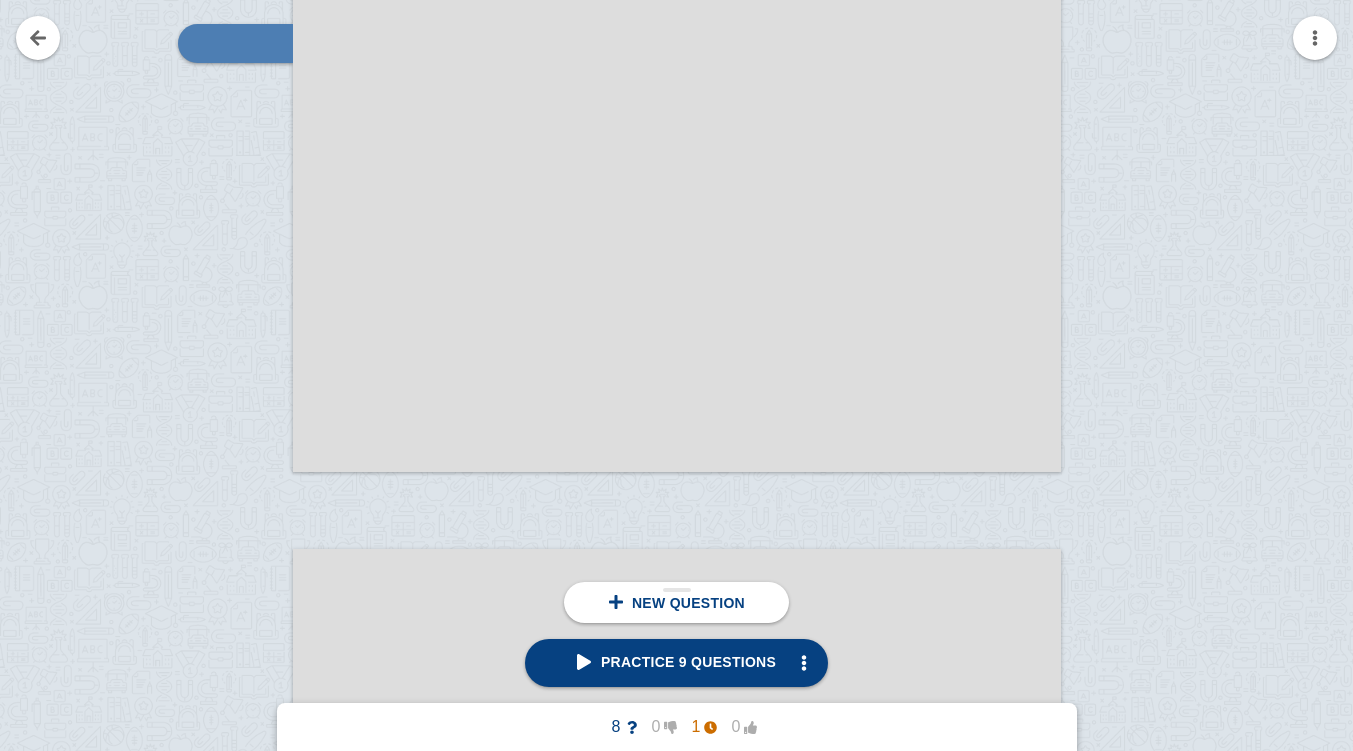 scroll, scrollTop: 9812, scrollLeft: 0, axis: vertical 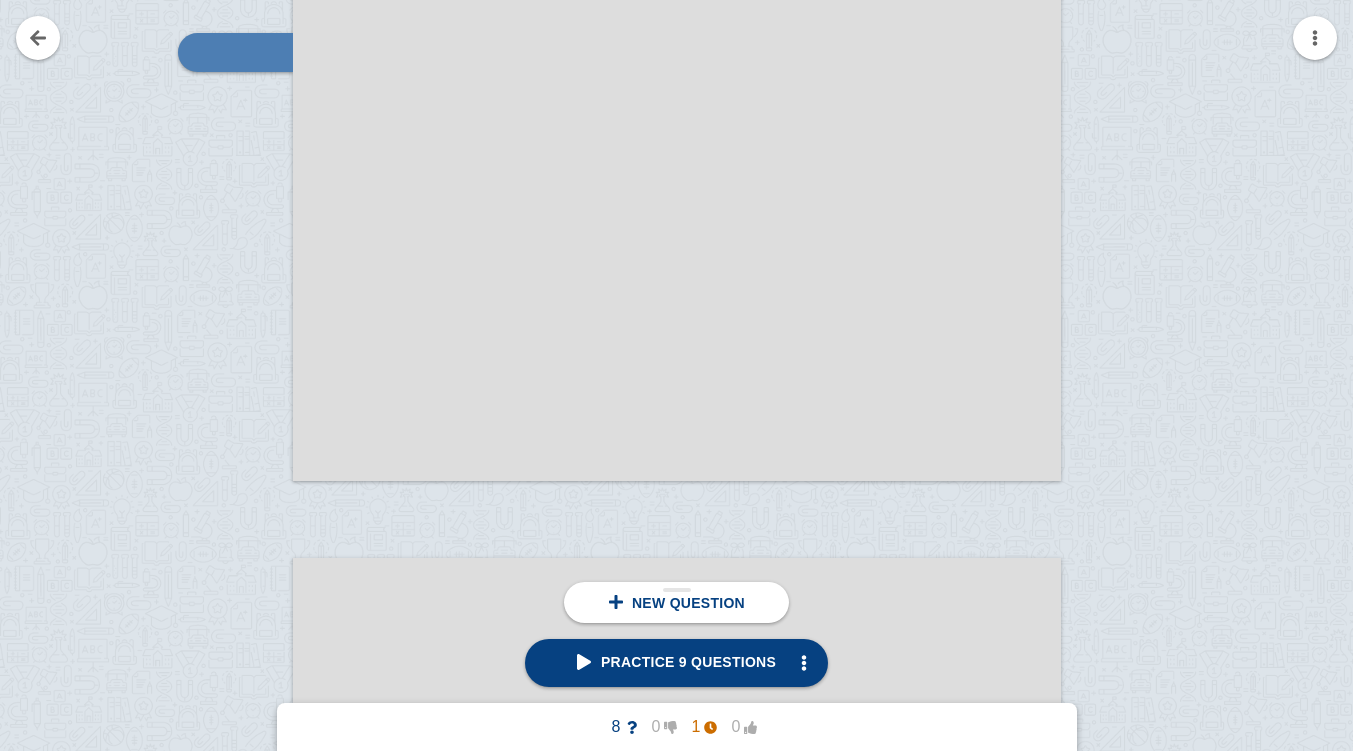 click at bounding box center (226, 225) 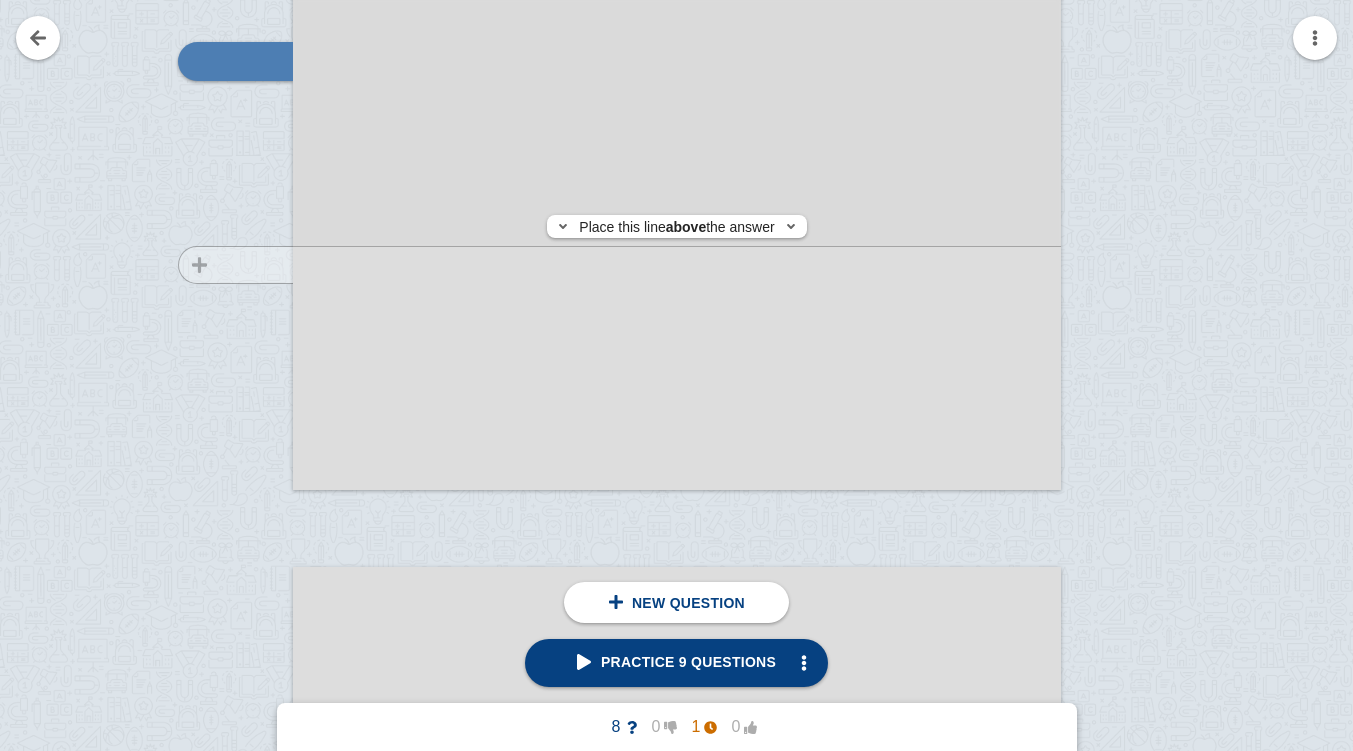 click at bounding box center [226, 253] 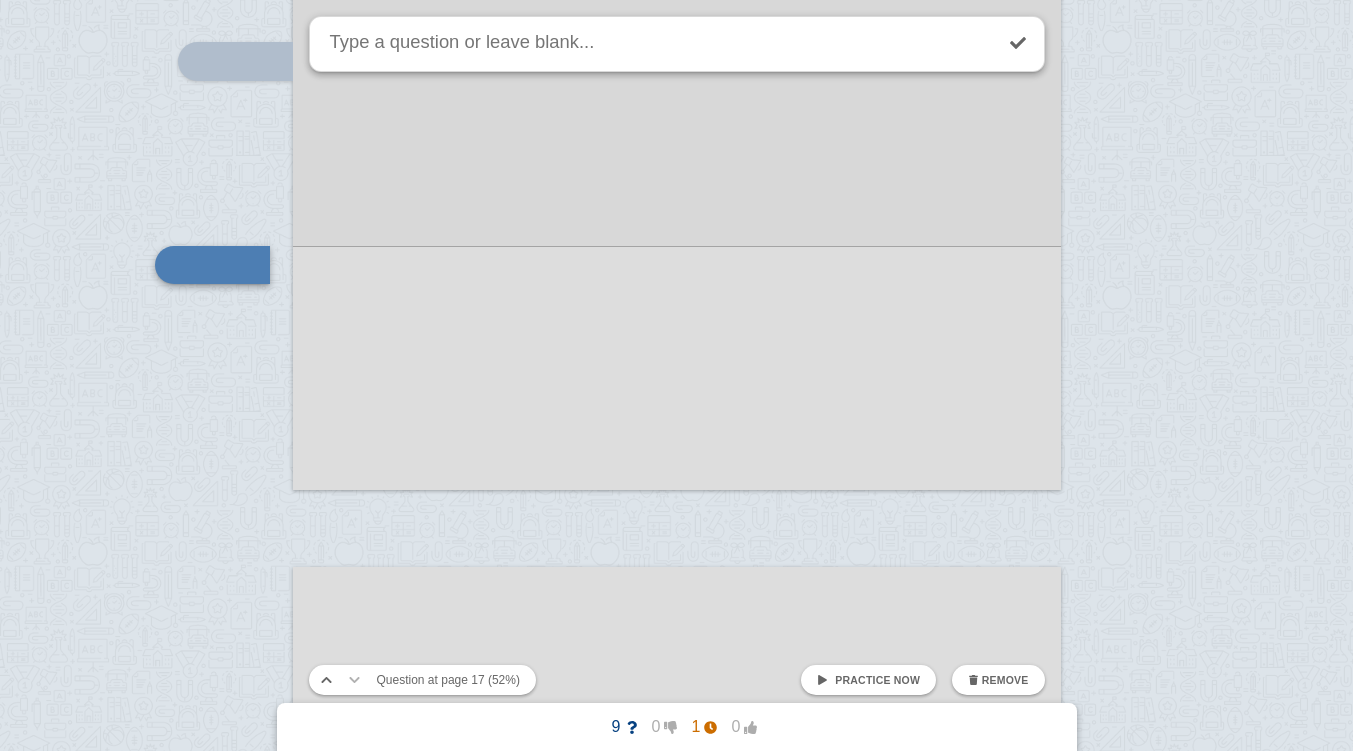 scroll, scrollTop: 9801, scrollLeft: 0, axis: vertical 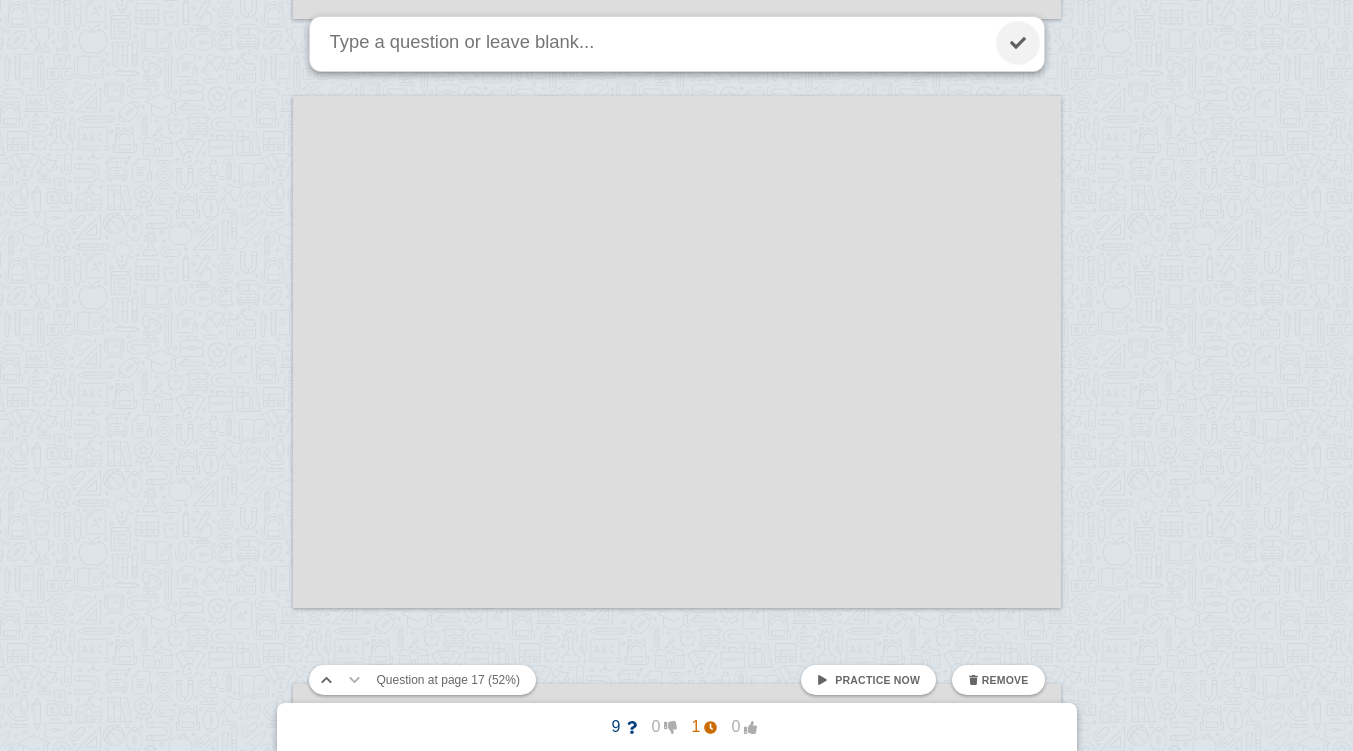 click at bounding box center (1018, 43) 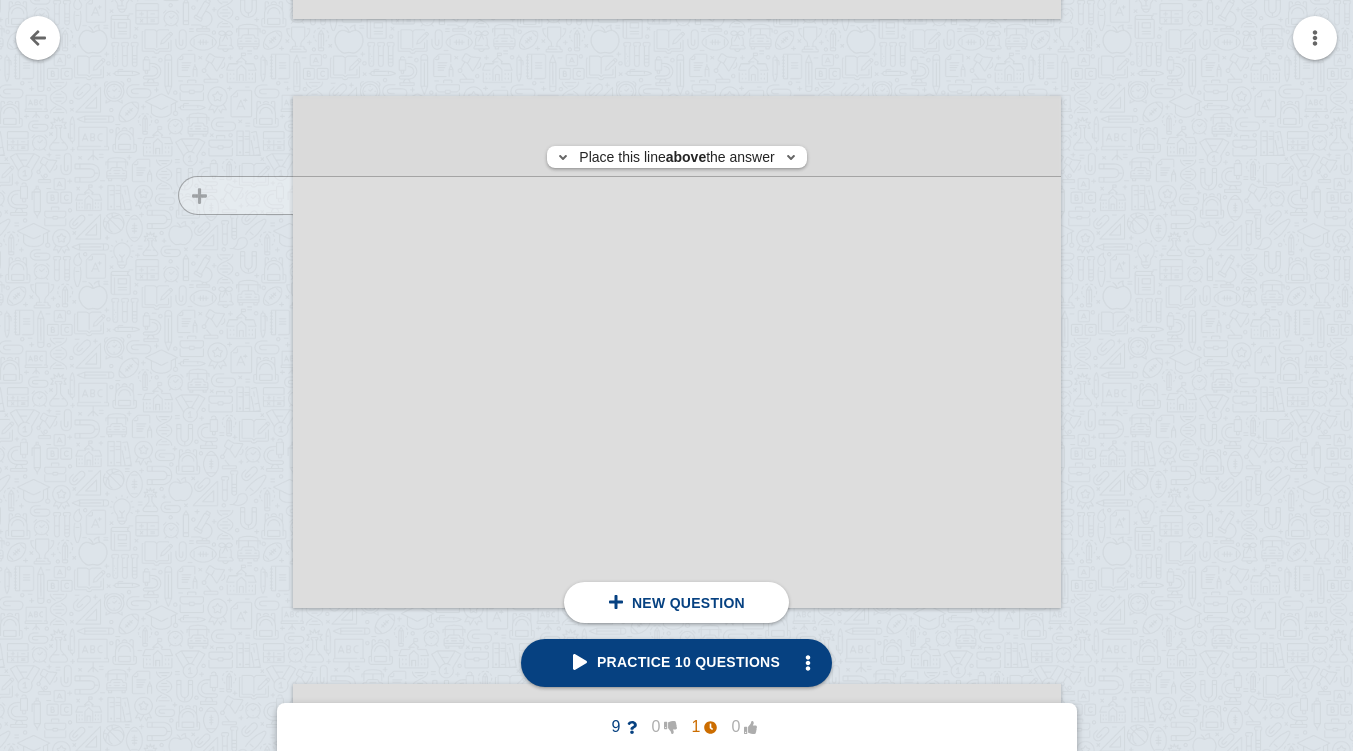 click at bounding box center [226, 371] 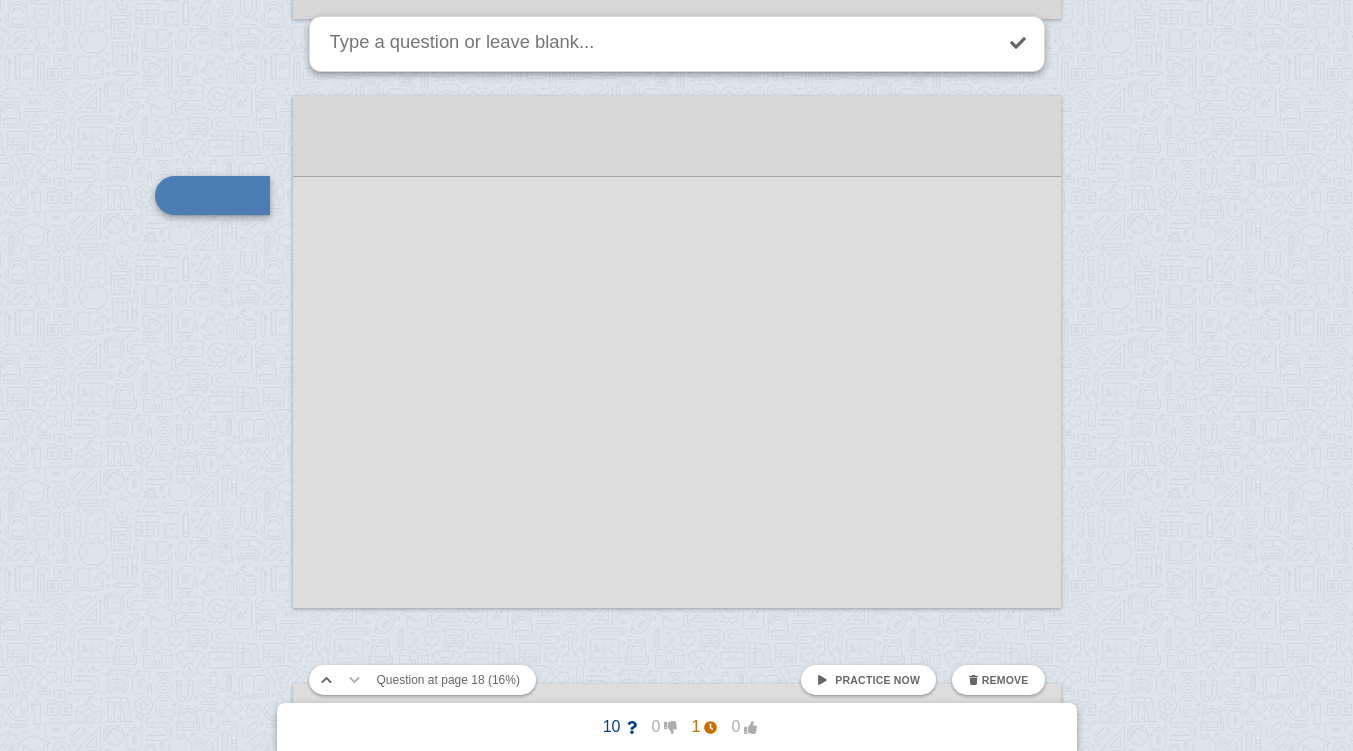 scroll, scrollTop: 10202, scrollLeft: 0, axis: vertical 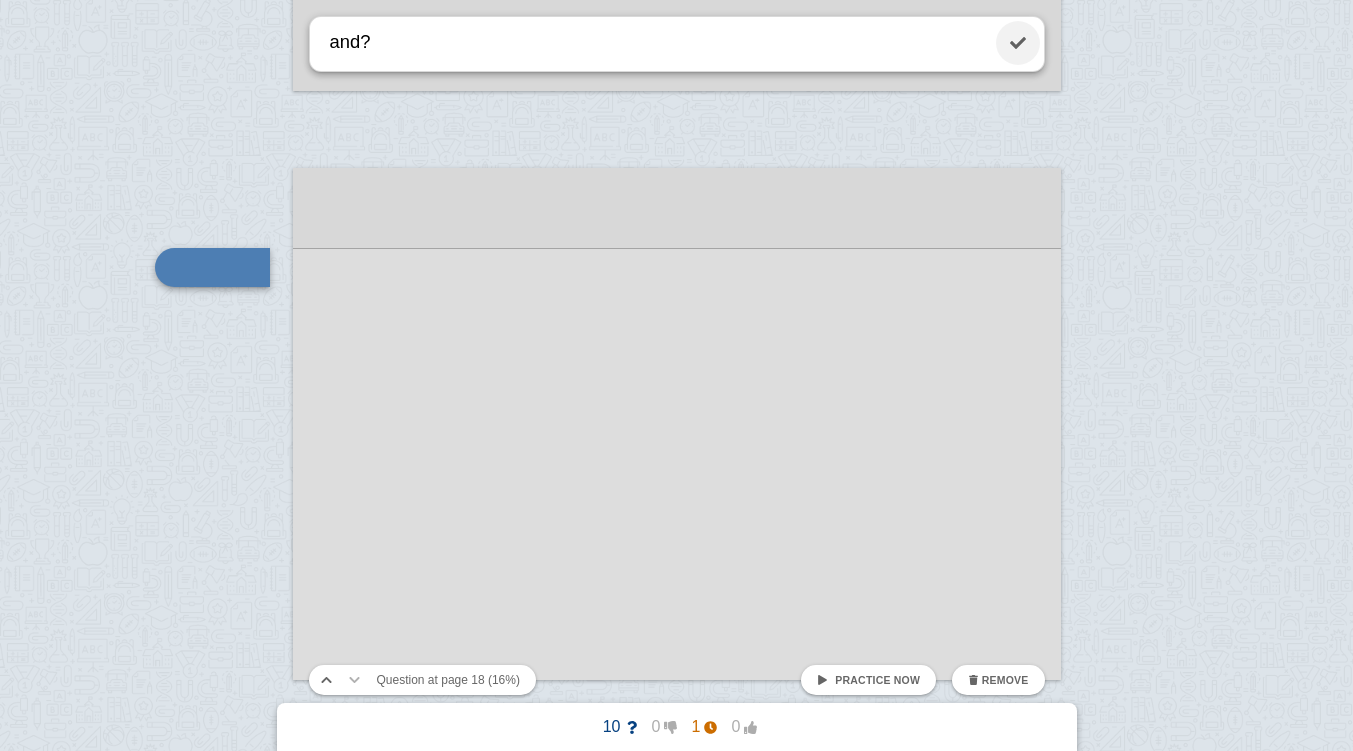 type on "and?" 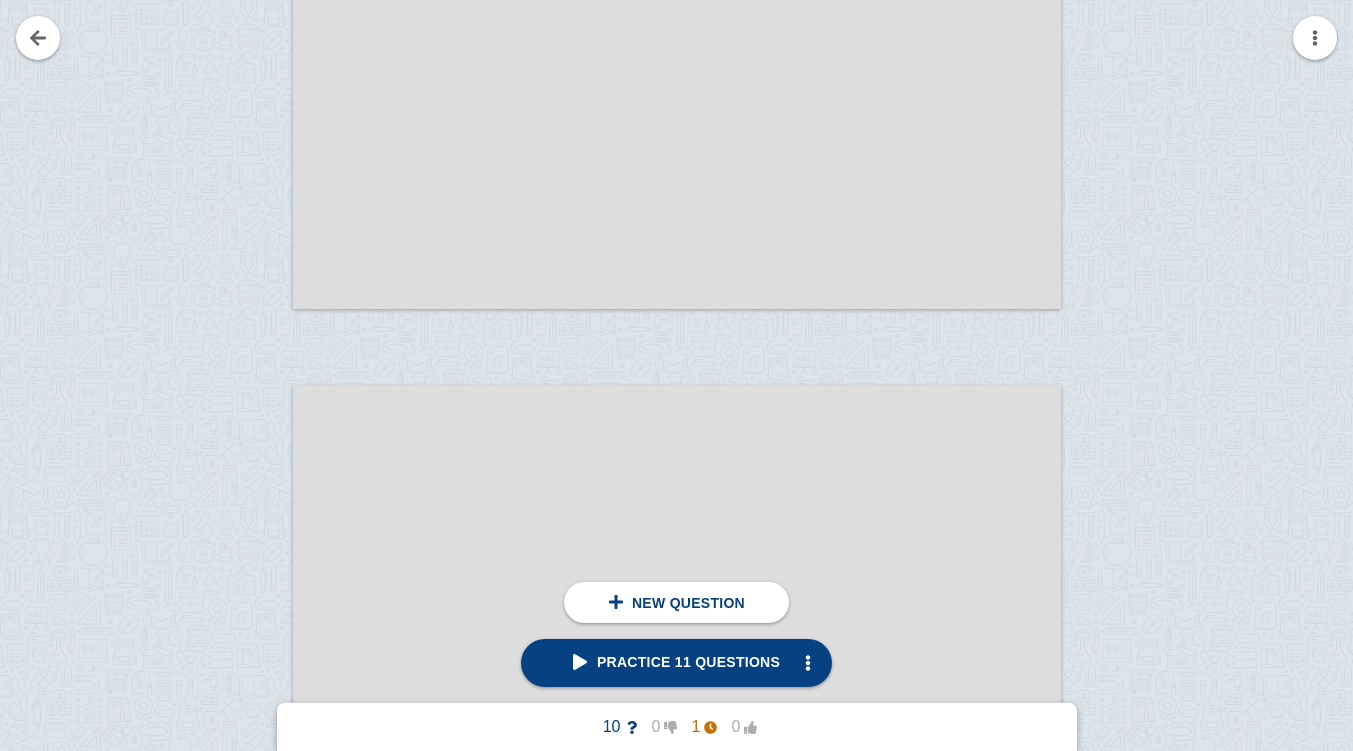 scroll, scrollTop: 12582, scrollLeft: 0, axis: vertical 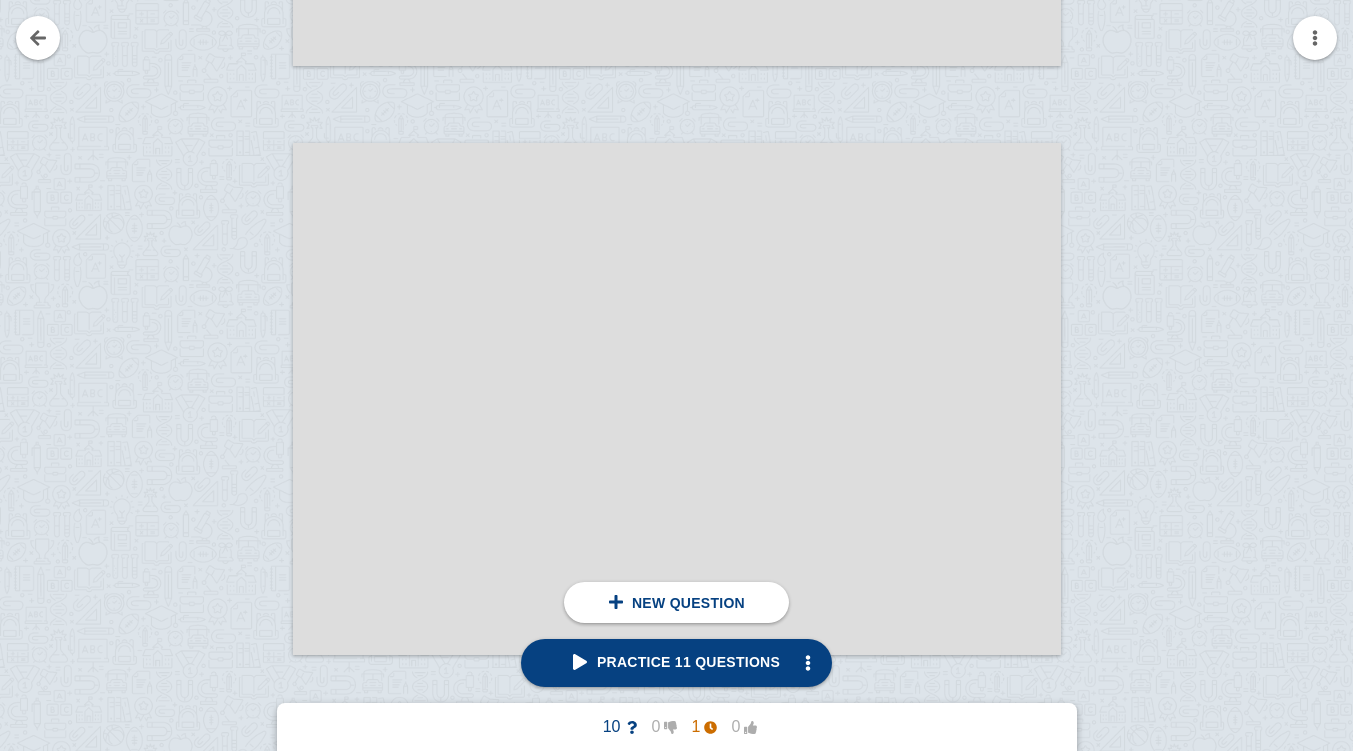click at bounding box center (676, -3980) 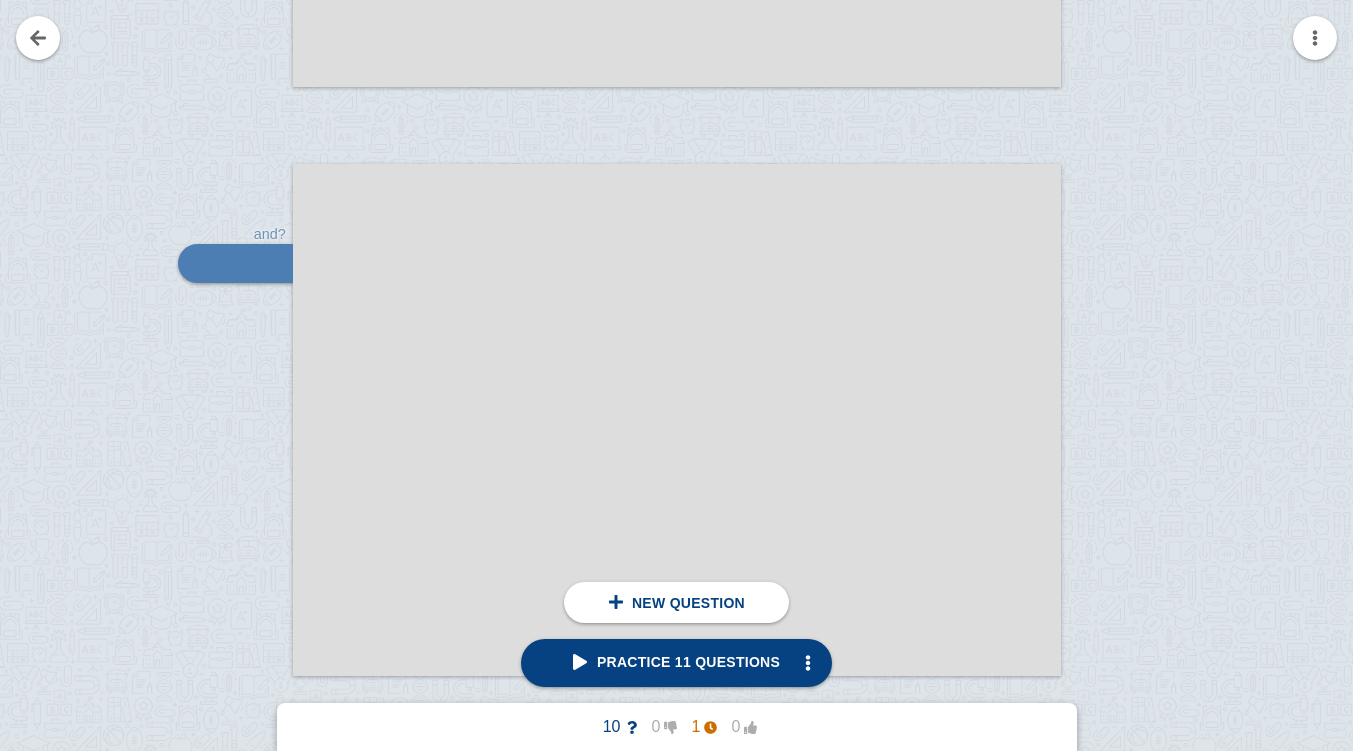 scroll, scrollTop: 10209, scrollLeft: 0, axis: vertical 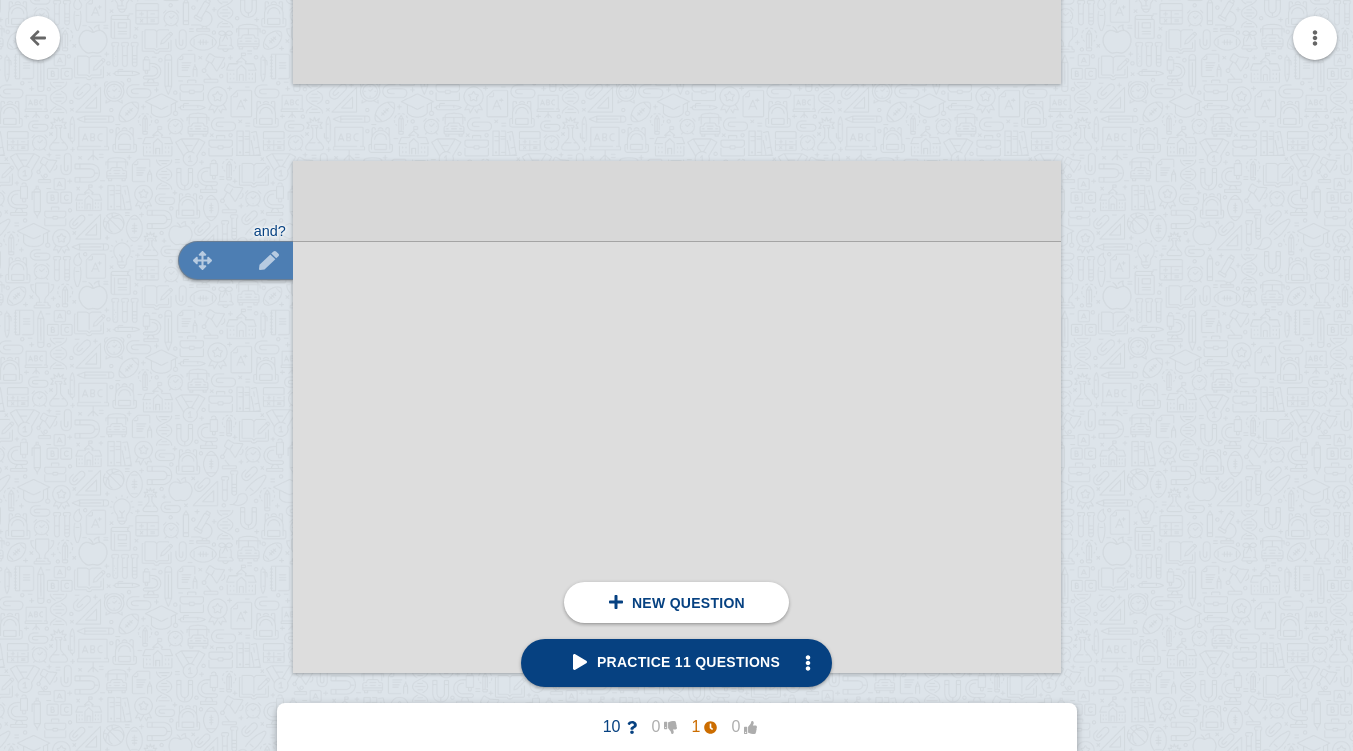 click at bounding box center (269, 180) 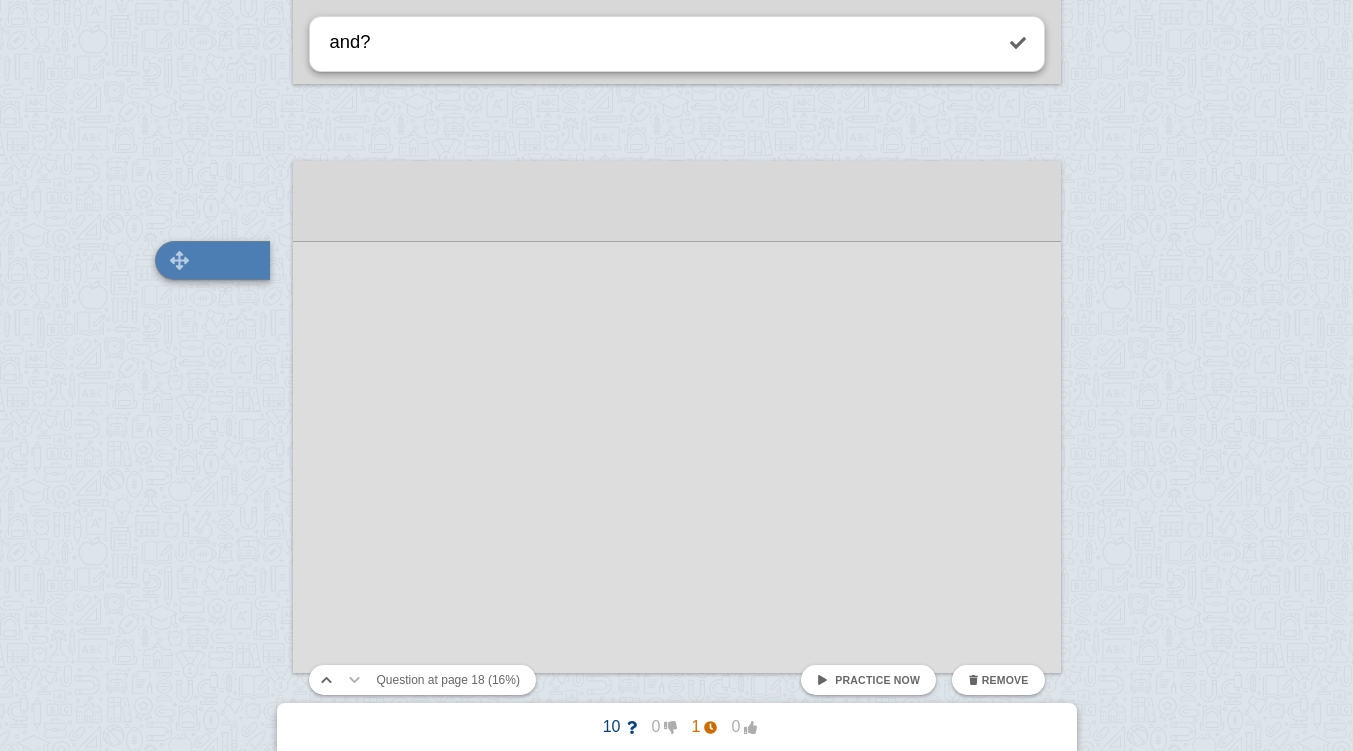 scroll, scrollTop: 10202, scrollLeft: 0, axis: vertical 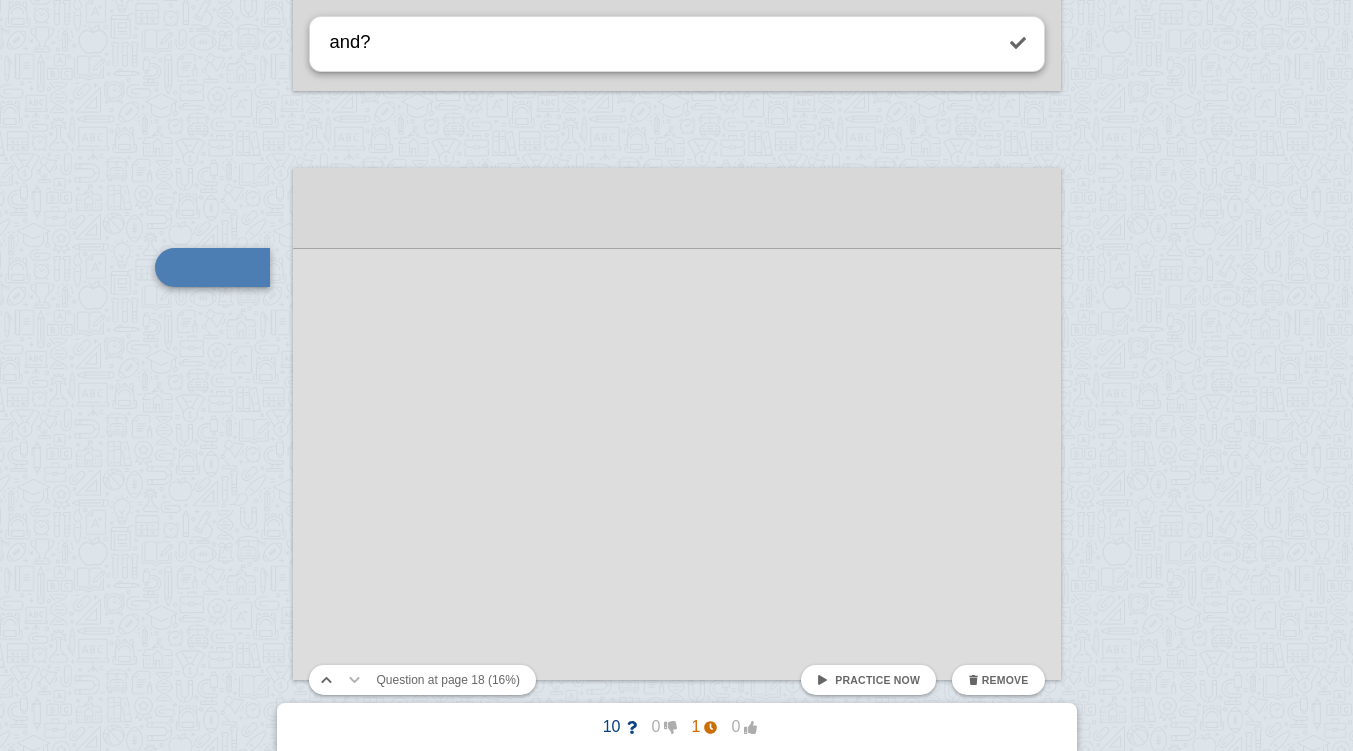 click on "Remove" at bounding box center [1005, 680] 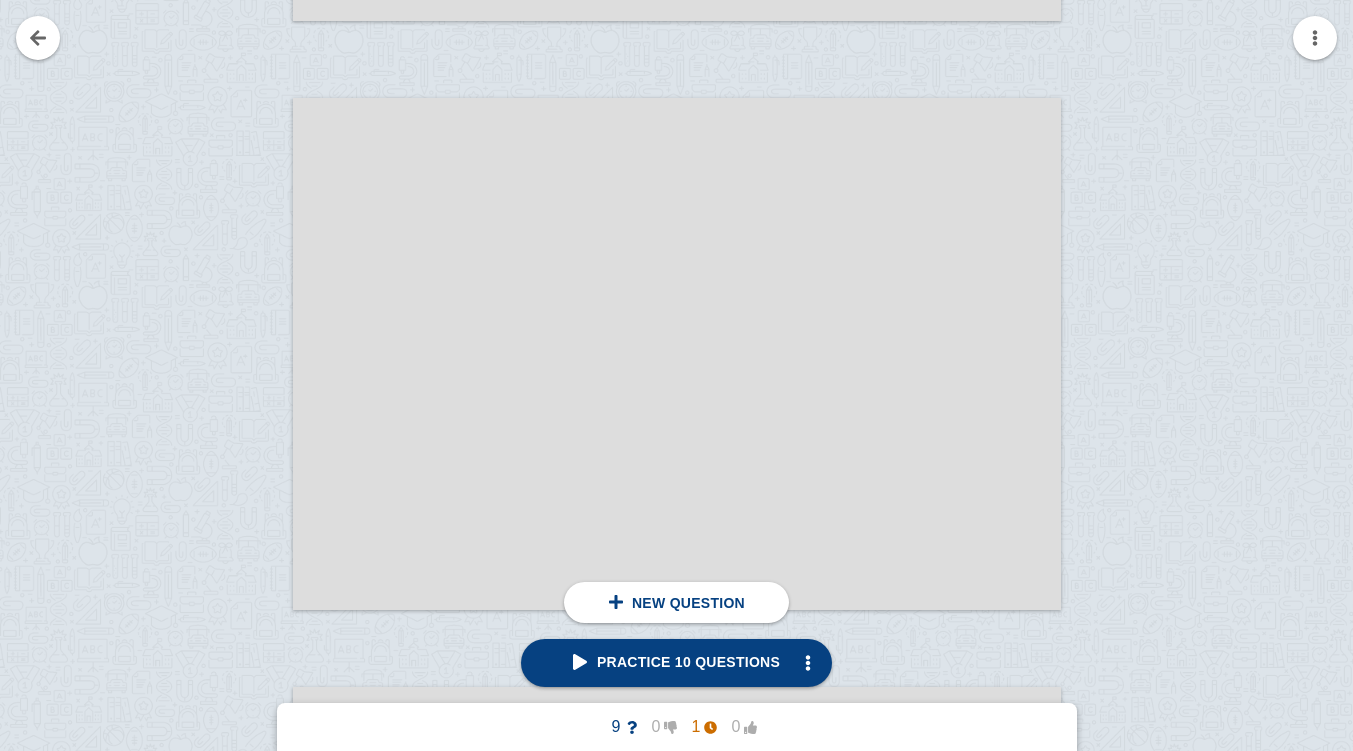 scroll, scrollTop: 11457, scrollLeft: 0, axis: vertical 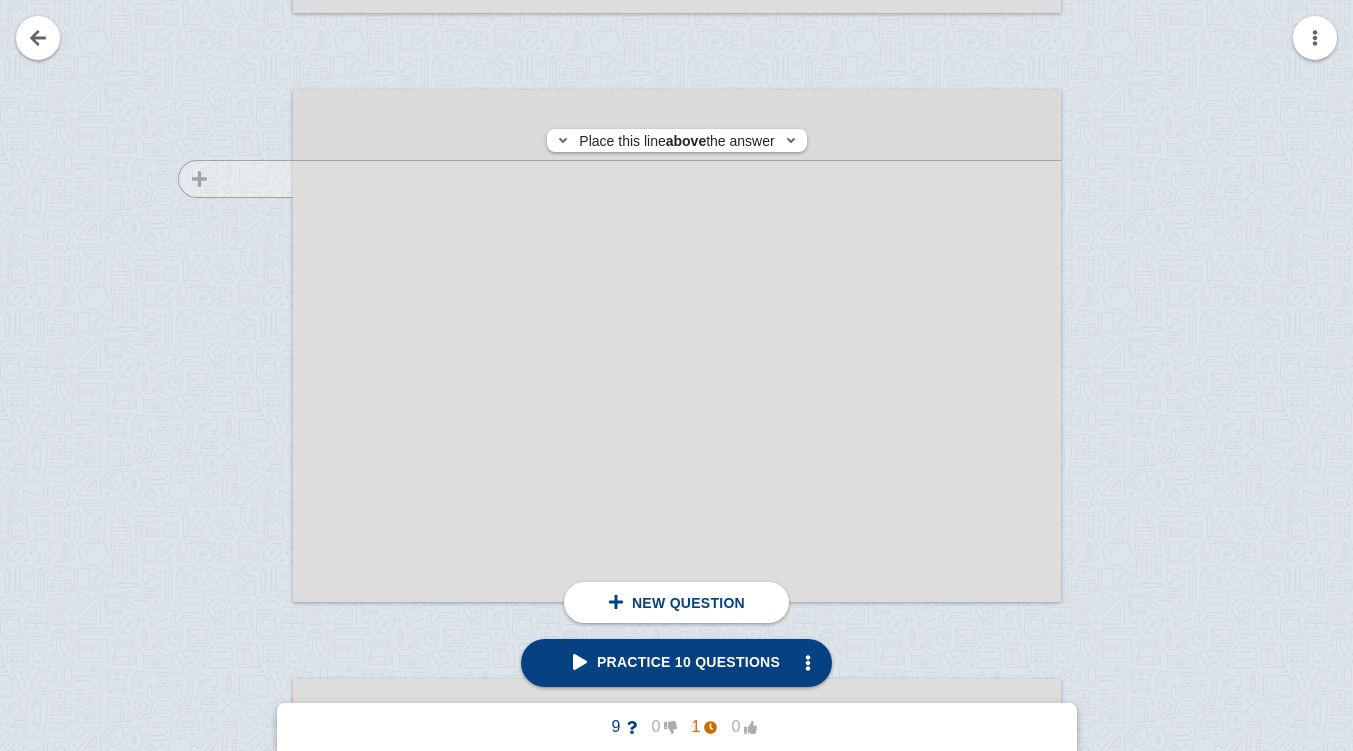 click at bounding box center (226, 365) 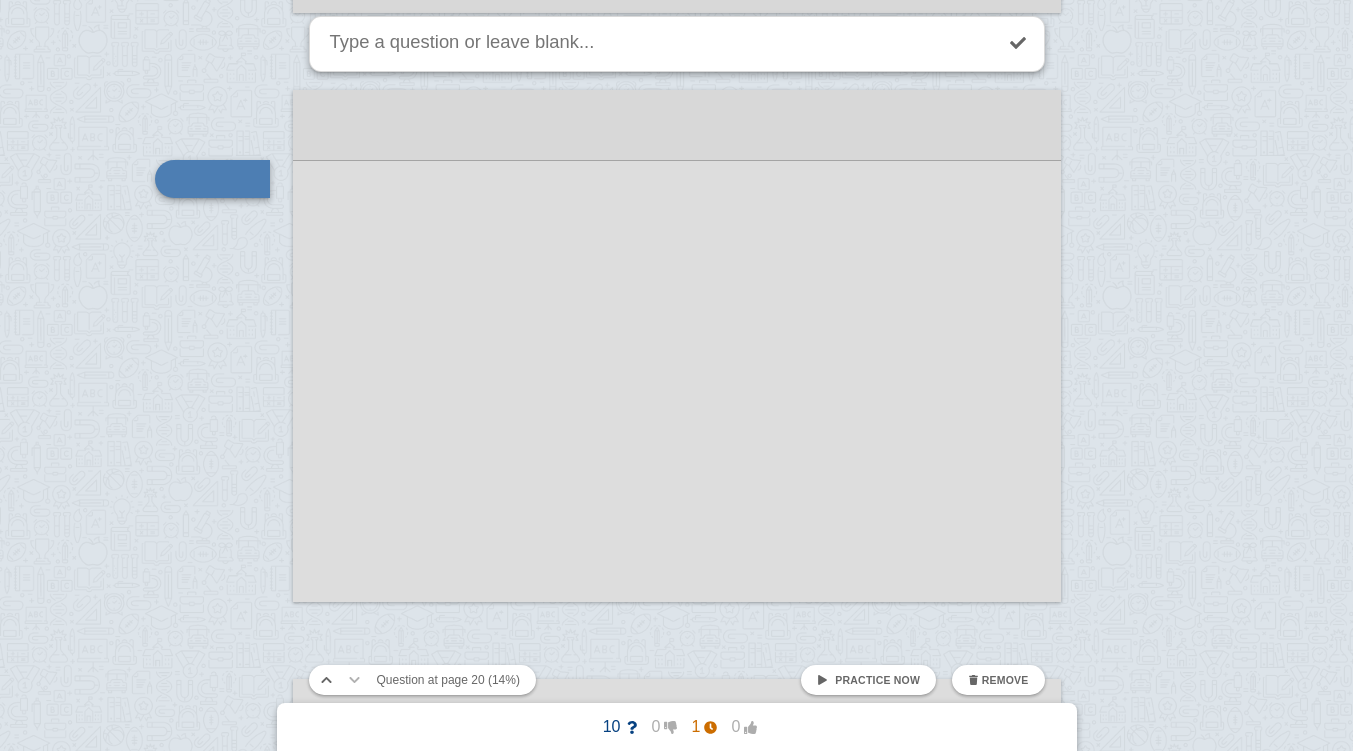 scroll, scrollTop: 11369, scrollLeft: 0, axis: vertical 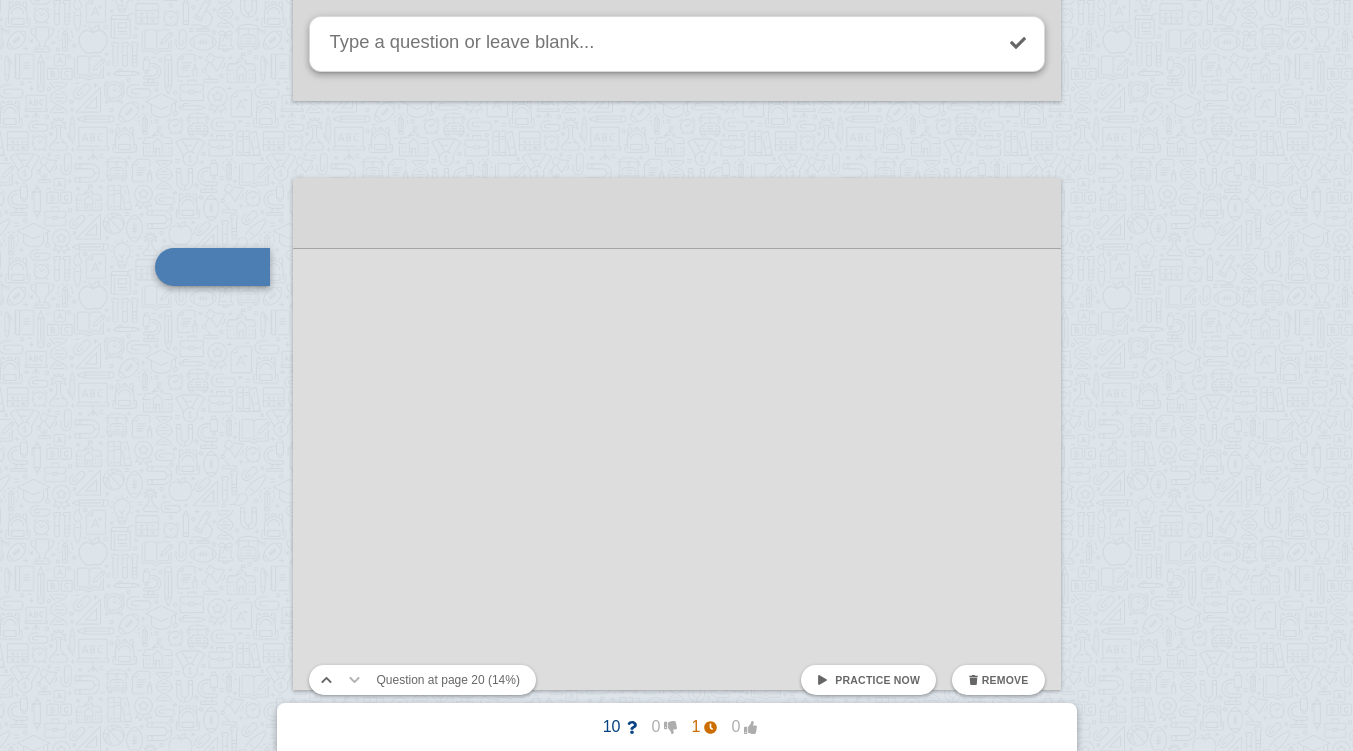 click at bounding box center [676, -2767] 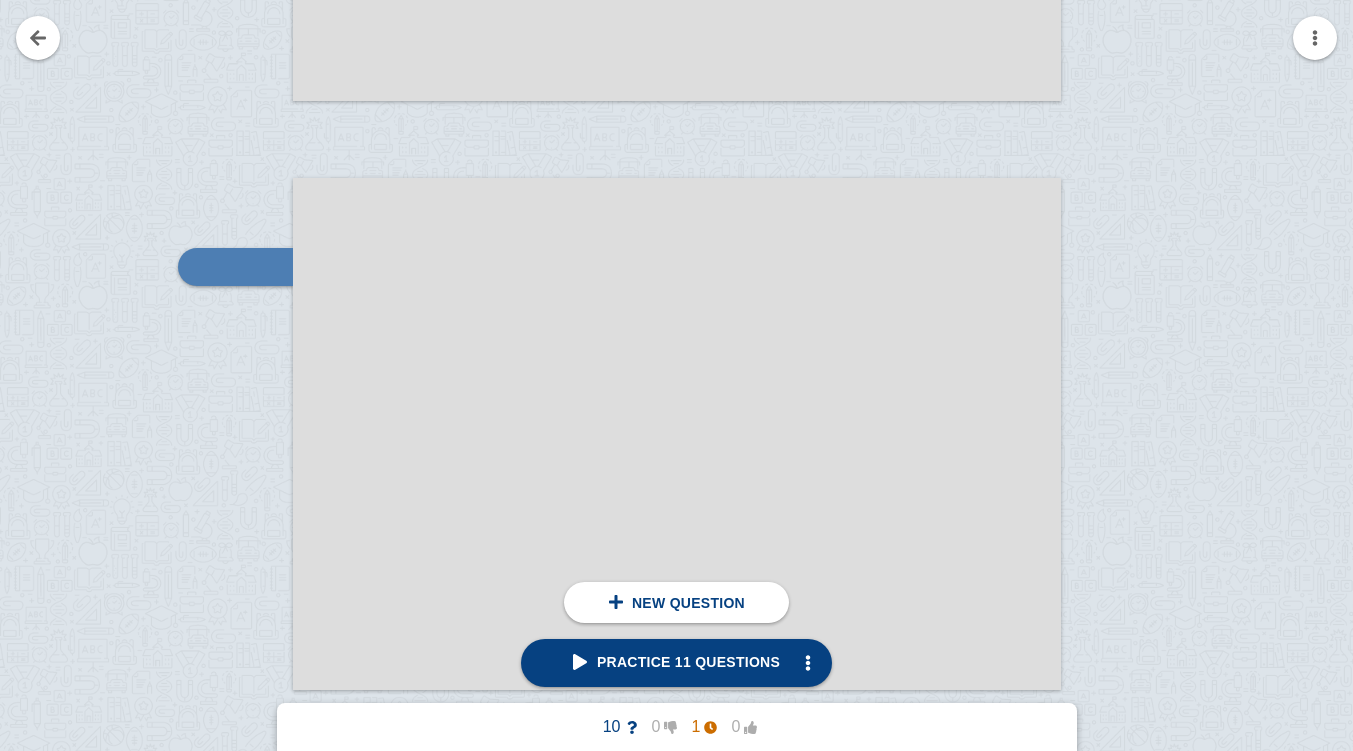 click at bounding box center [1128, 453] 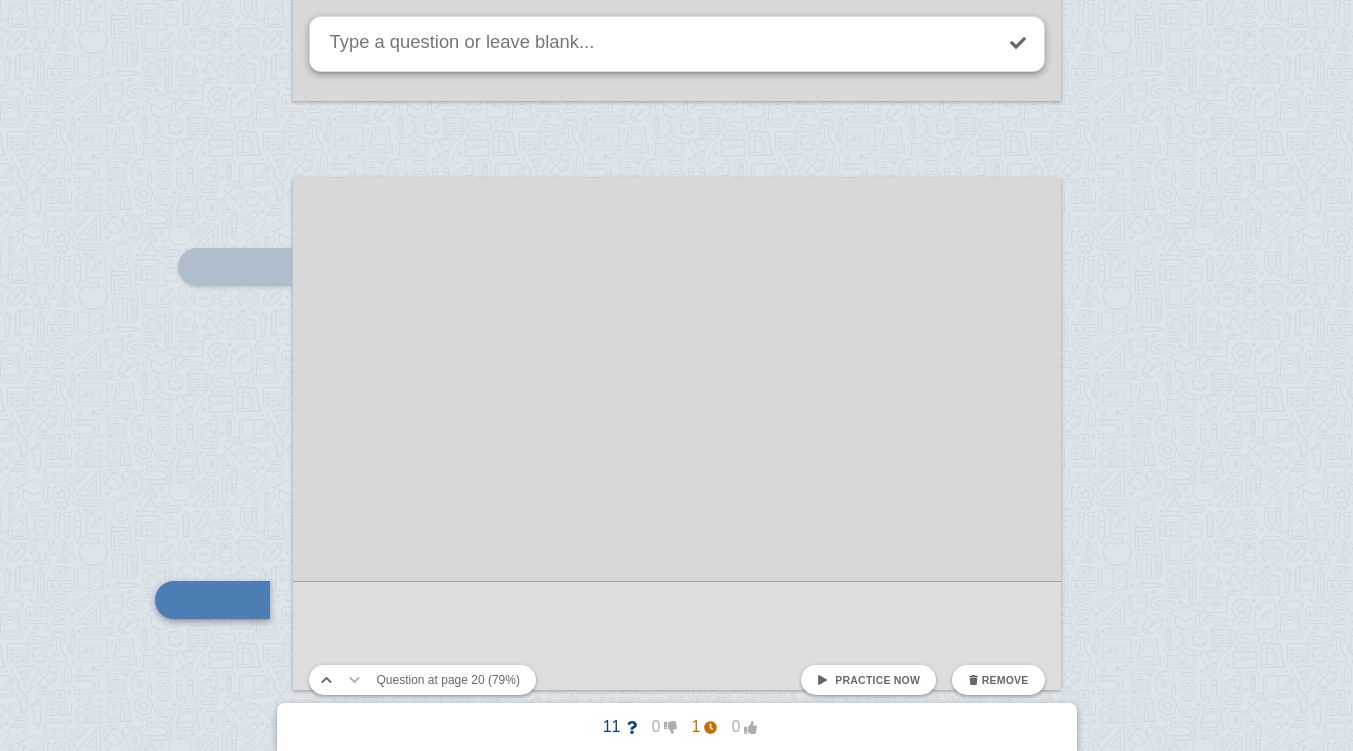 scroll, scrollTop: 11702, scrollLeft: 0, axis: vertical 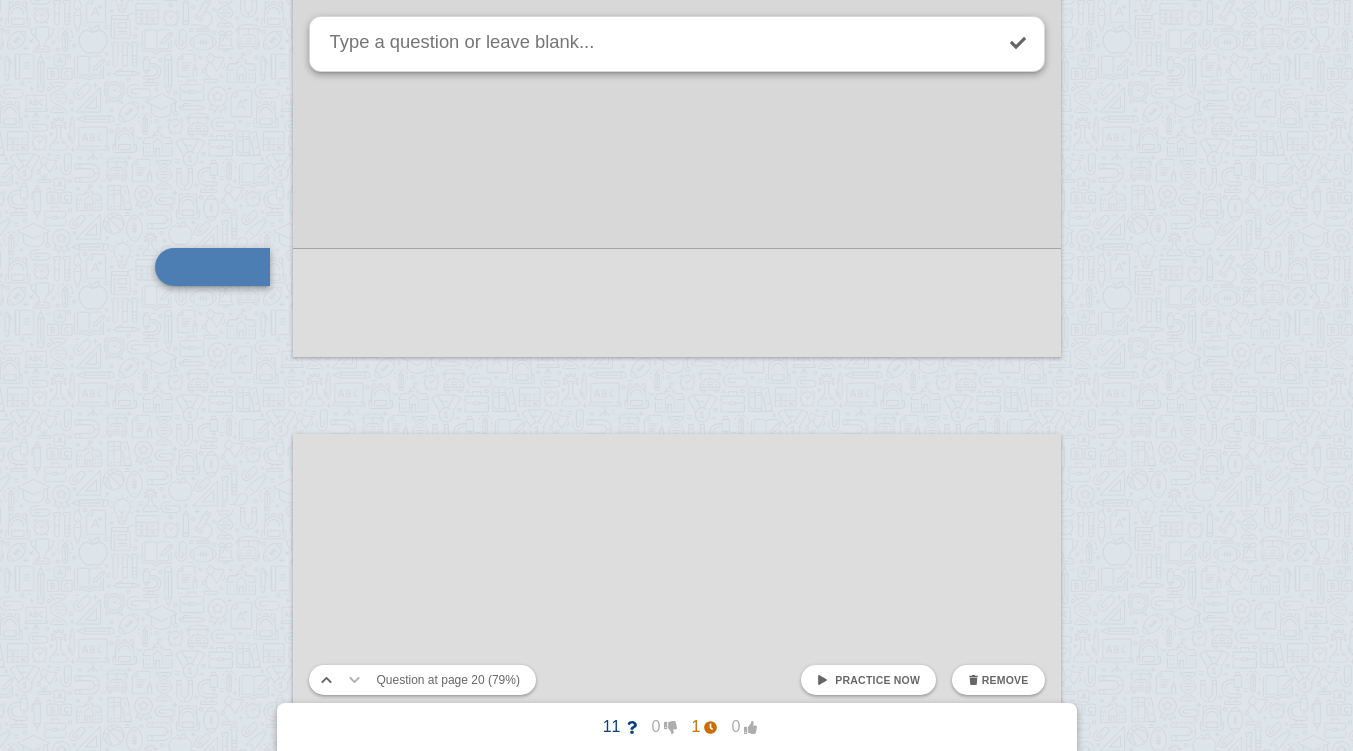 click on "Remove" at bounding box center (1005, 680) 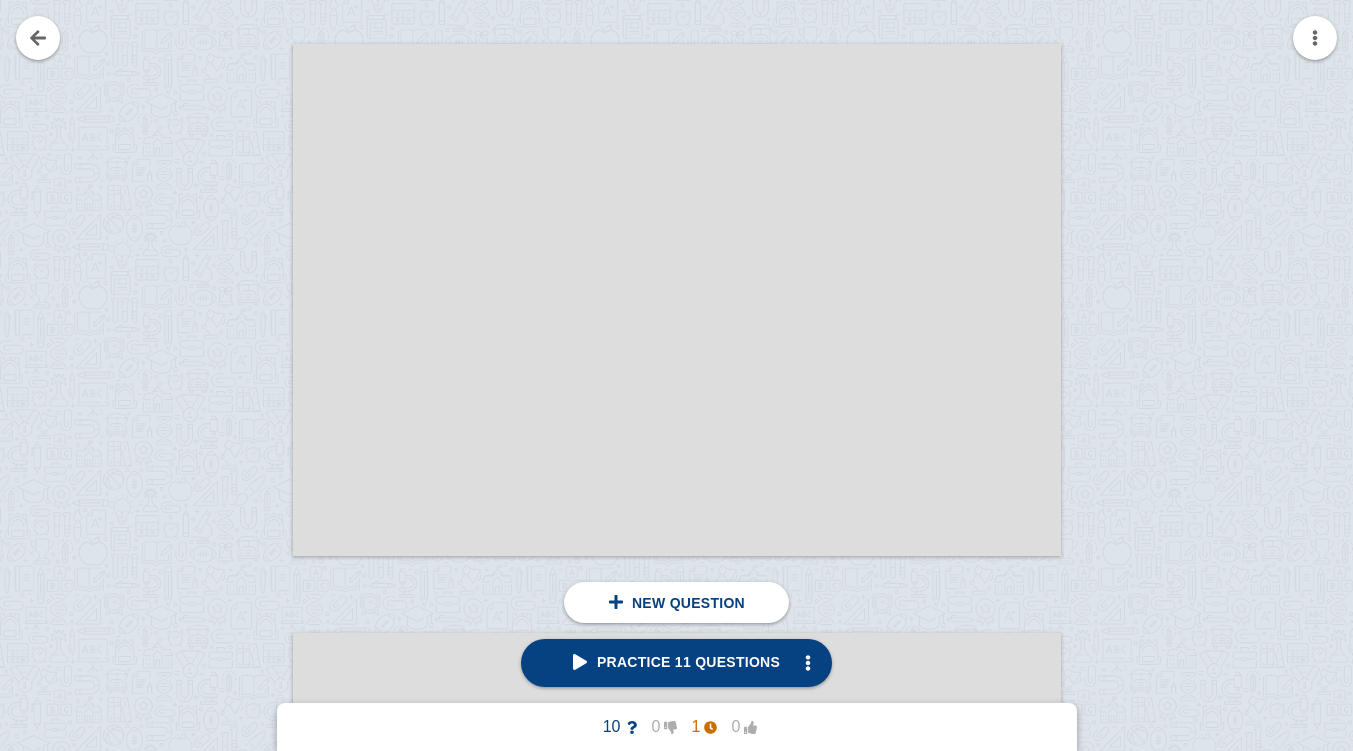 scroll, scrollTop: 12687, scrollLeft: 0, axis: vertical 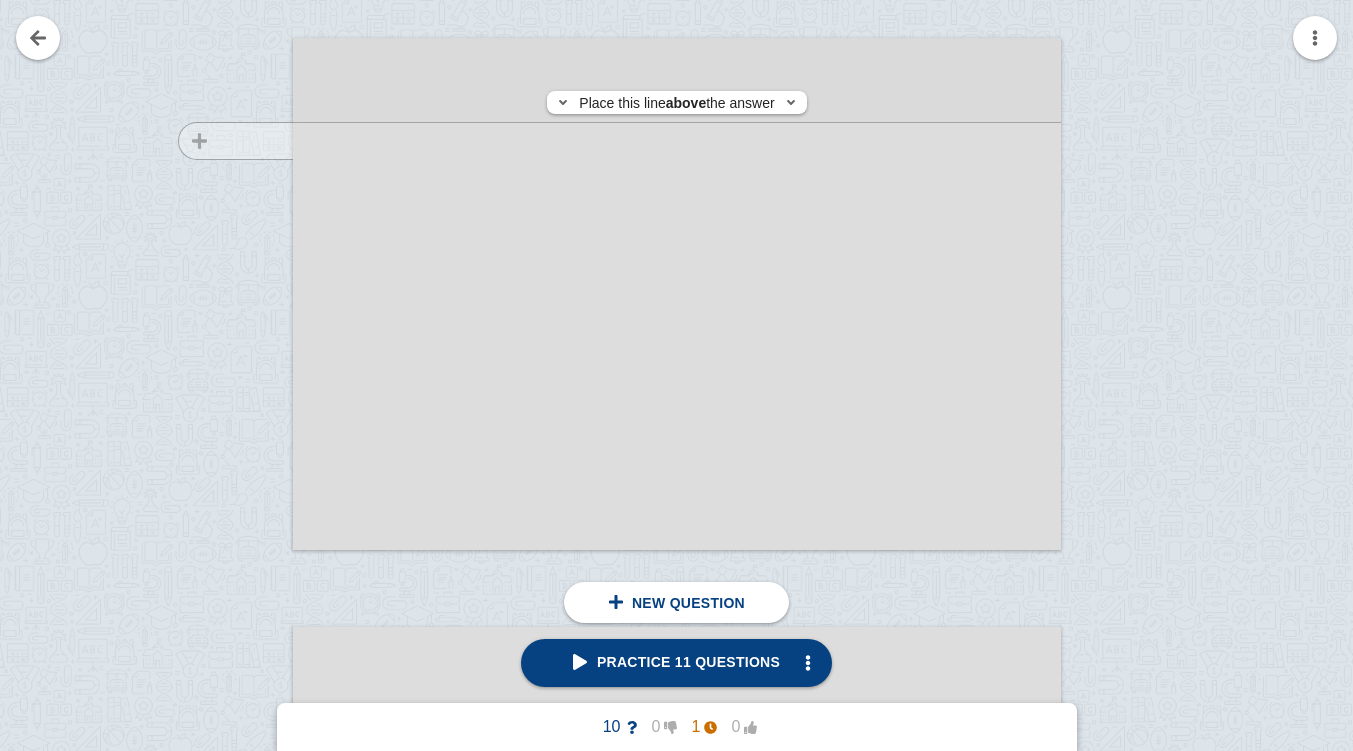 click at bounding box center [226, 313] 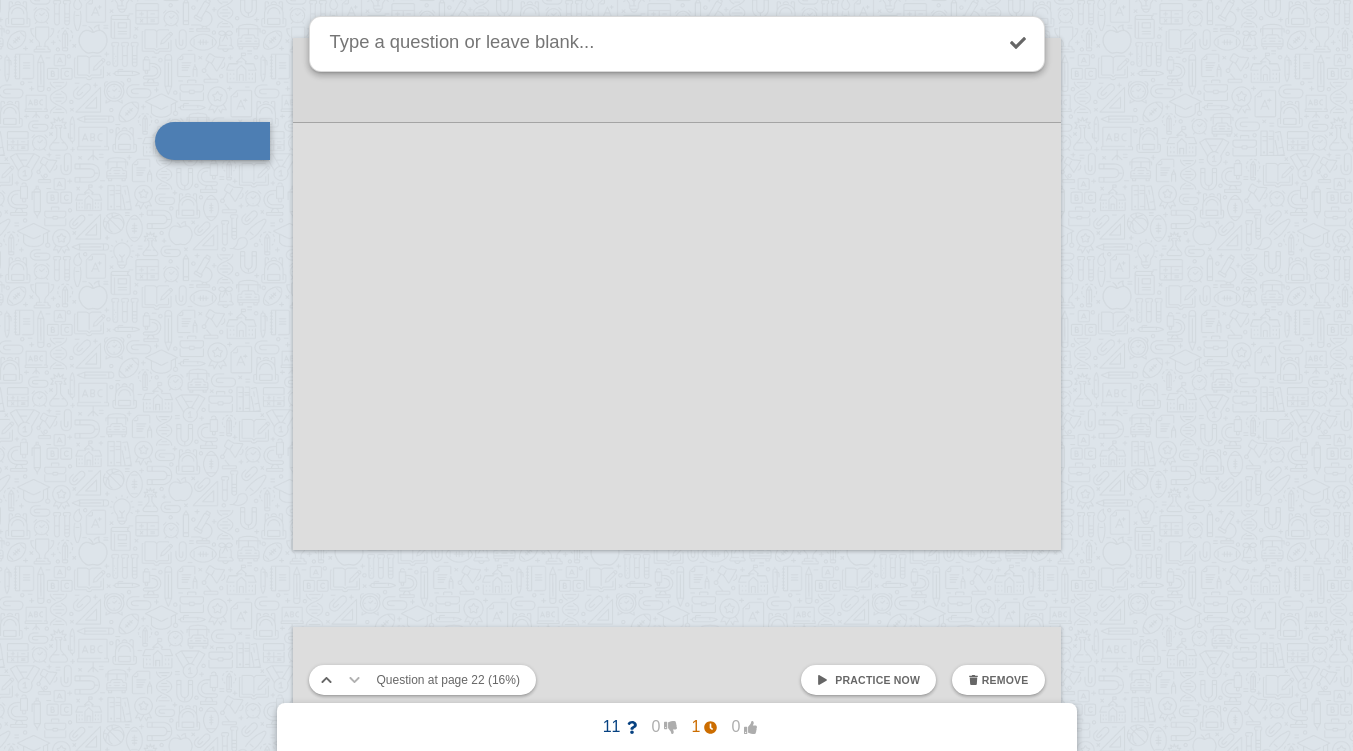 scroll, scrollTop: 12561, scrollLeft: 0, axis: vertical 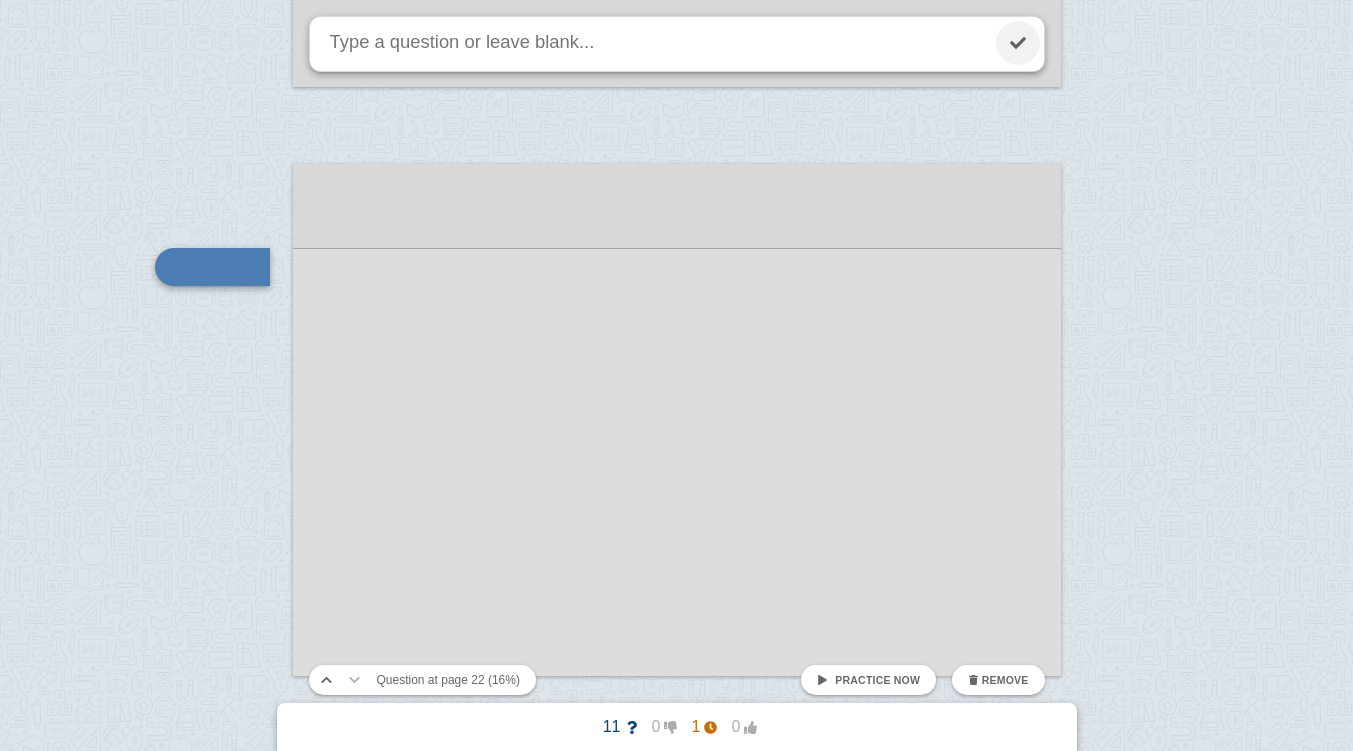 click at bounding box center [1018, 43] 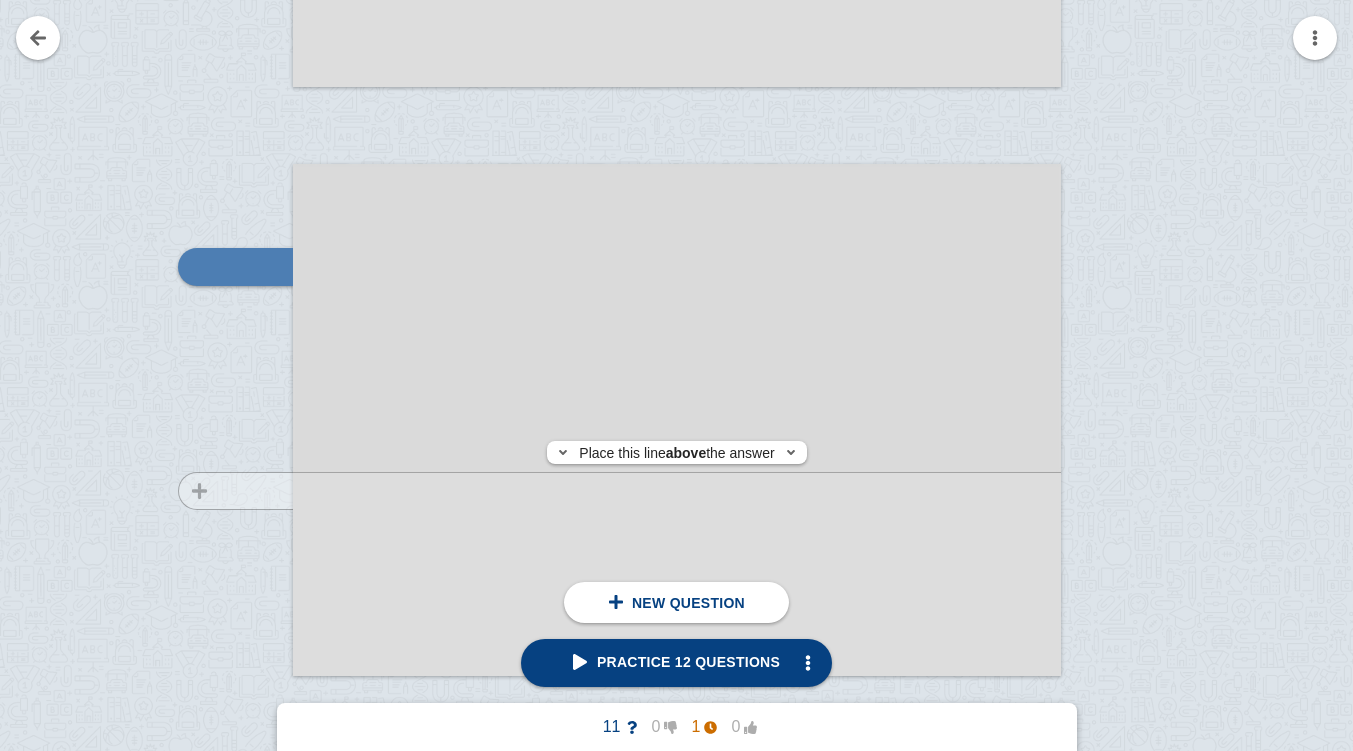 click at bounding box center [226, 439] 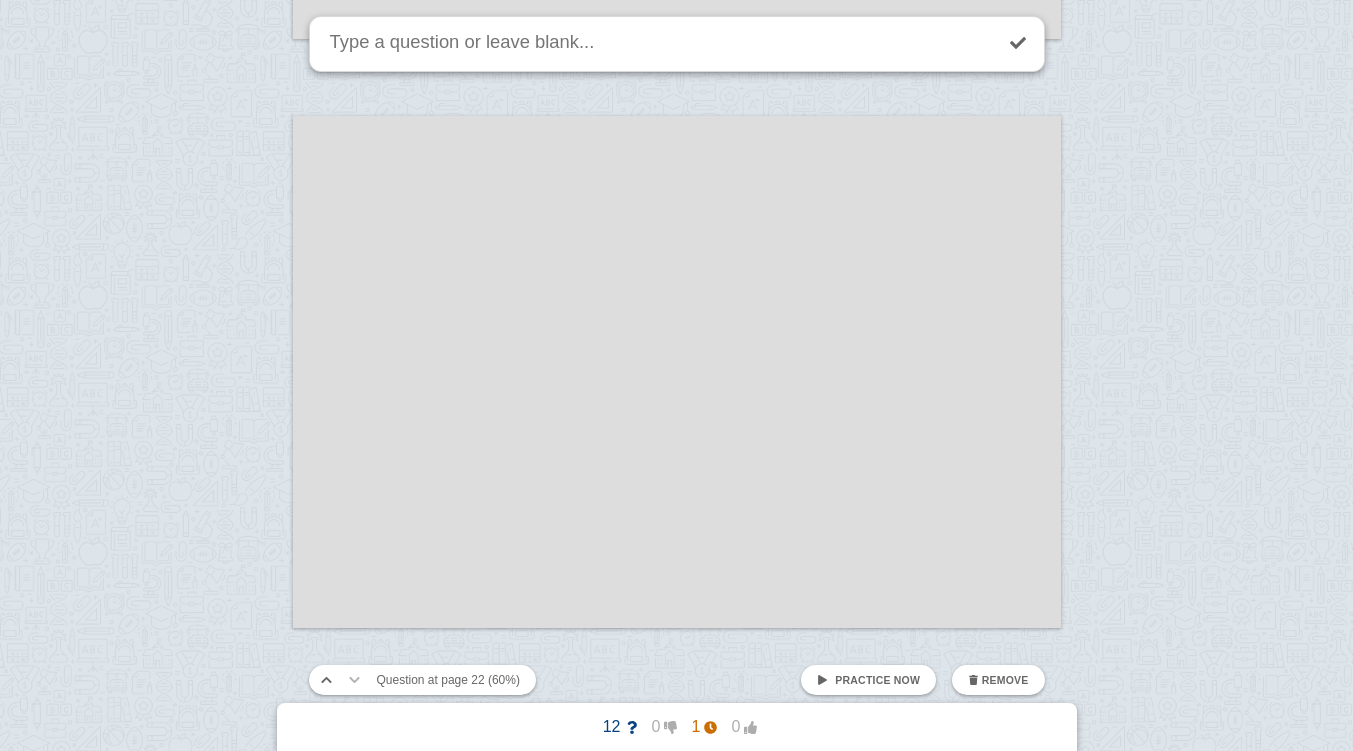 scroll, scrollTop: 13200, scrollLeft: 0, axis: vertical 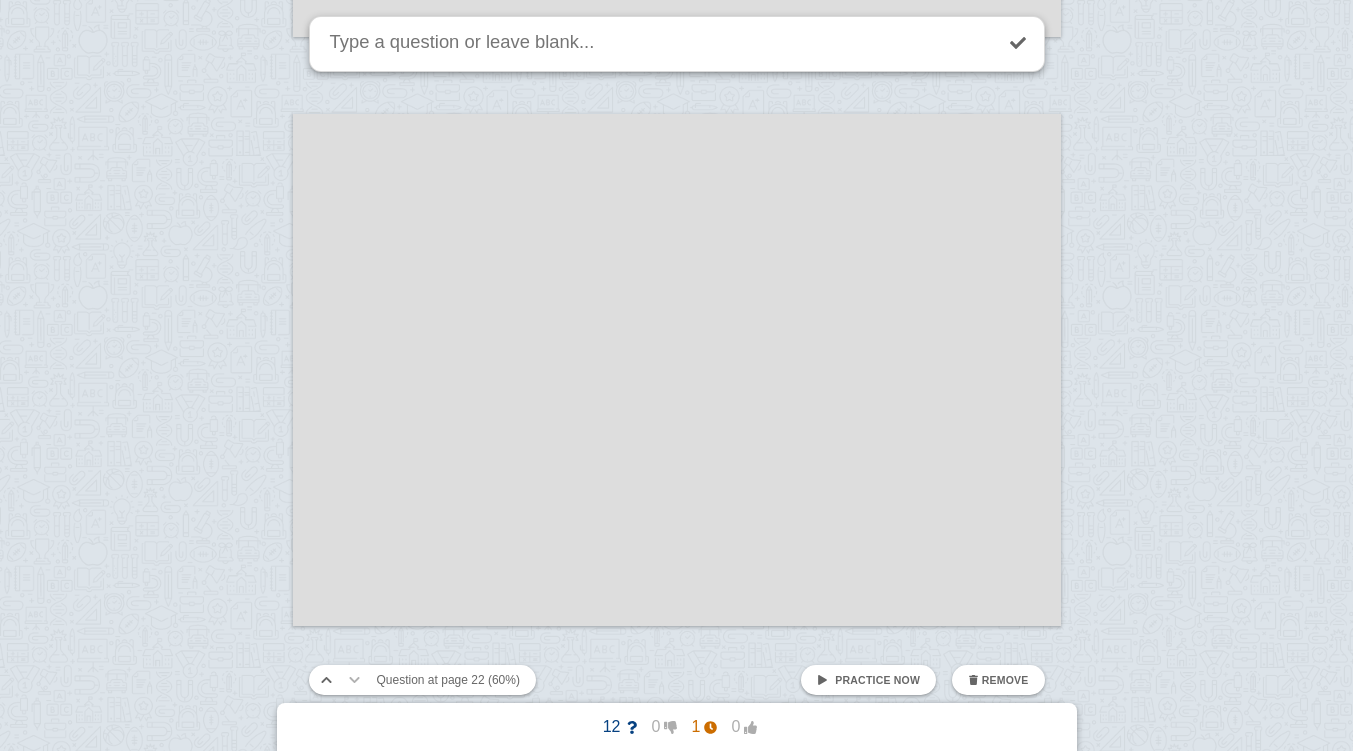 click at bounding box center (676, -4598) 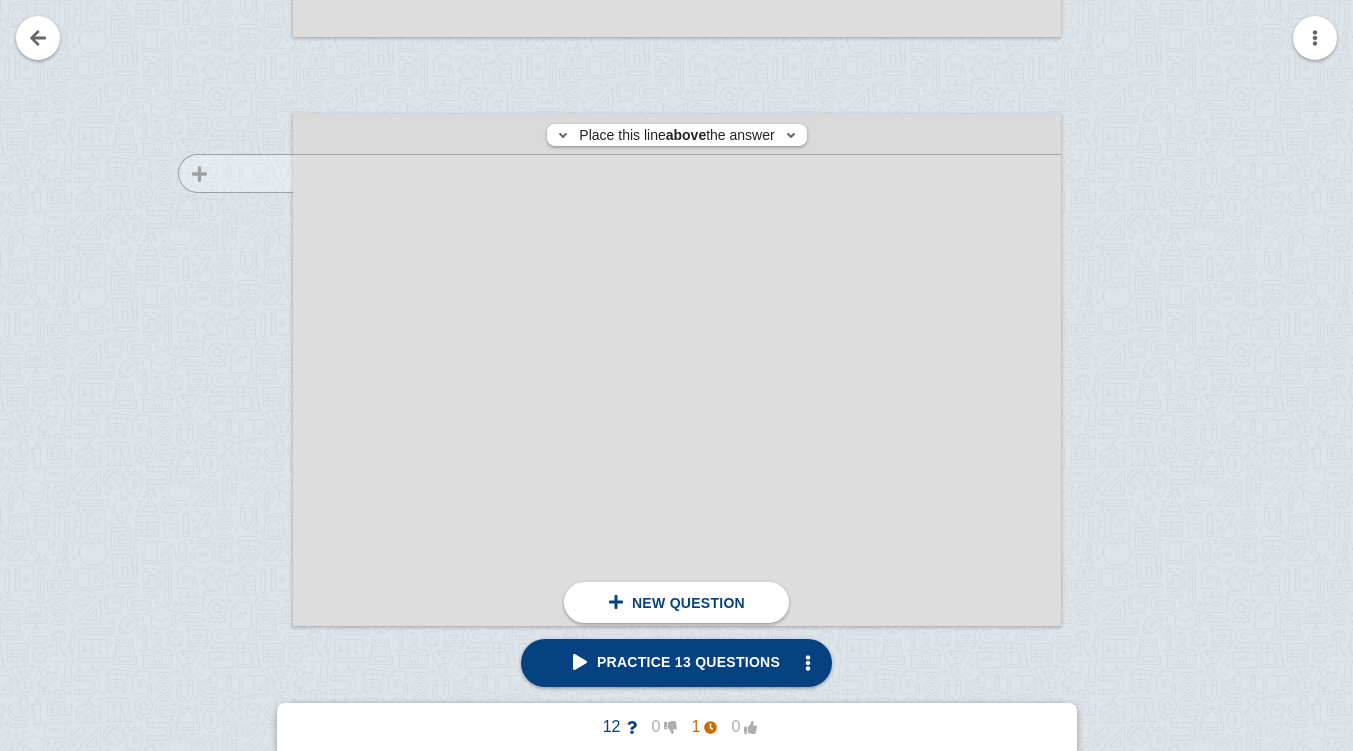 click at bounding box center (226, 389) 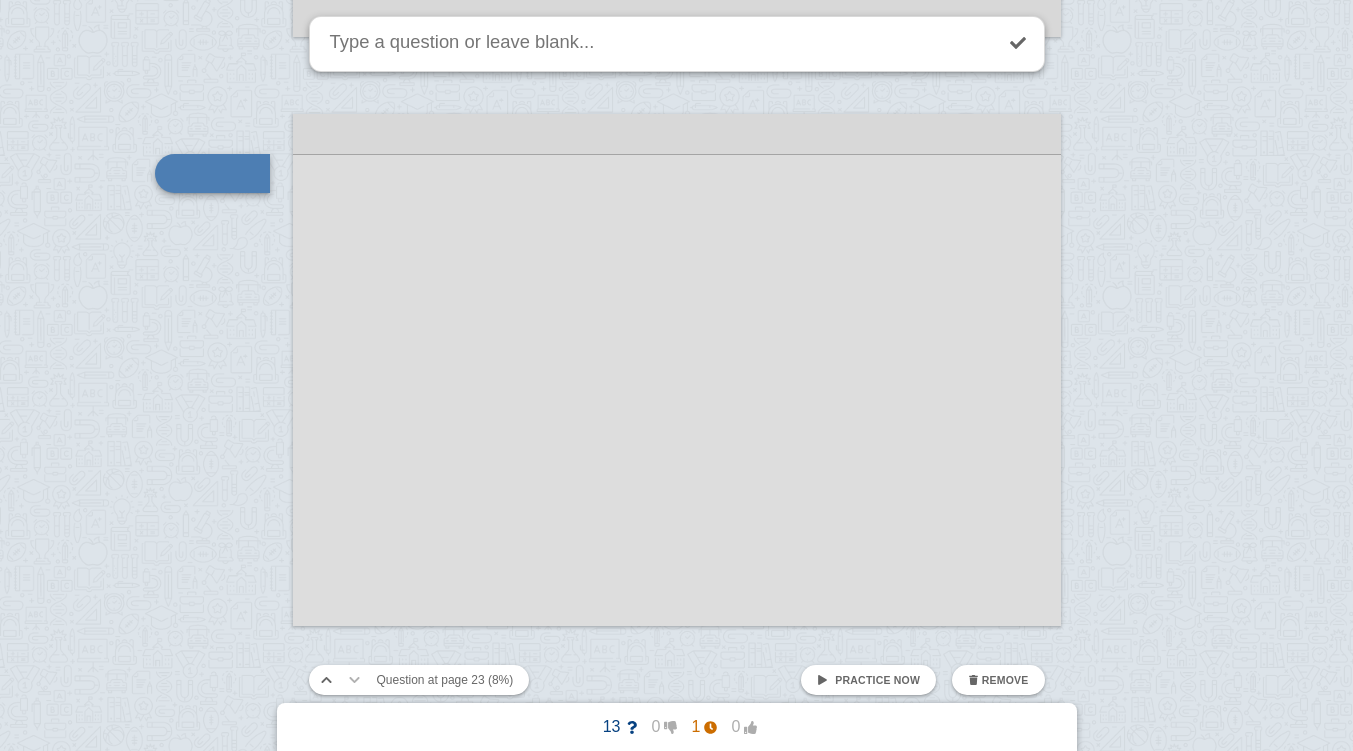 scroll, scrollTop: 13106, scrollLeft: 0, axis: vertical 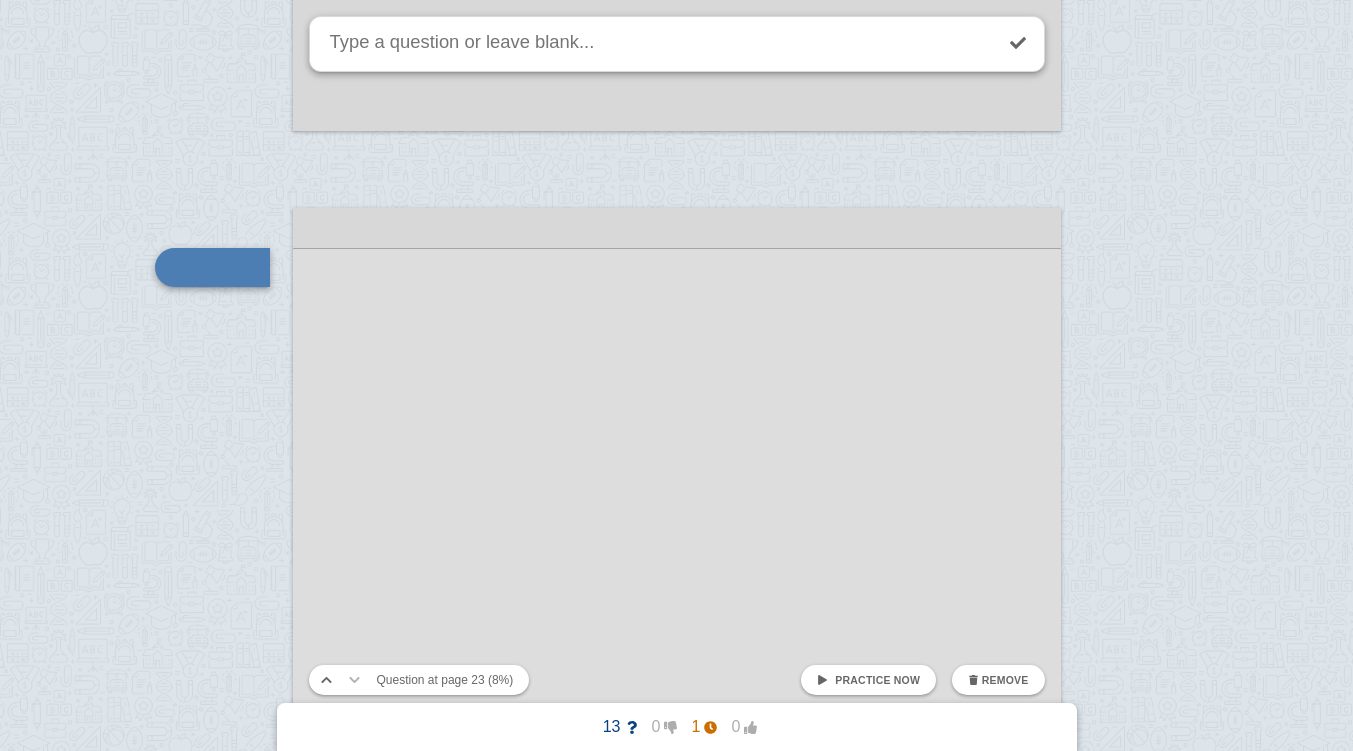 click at bounding box center (676, -4504) 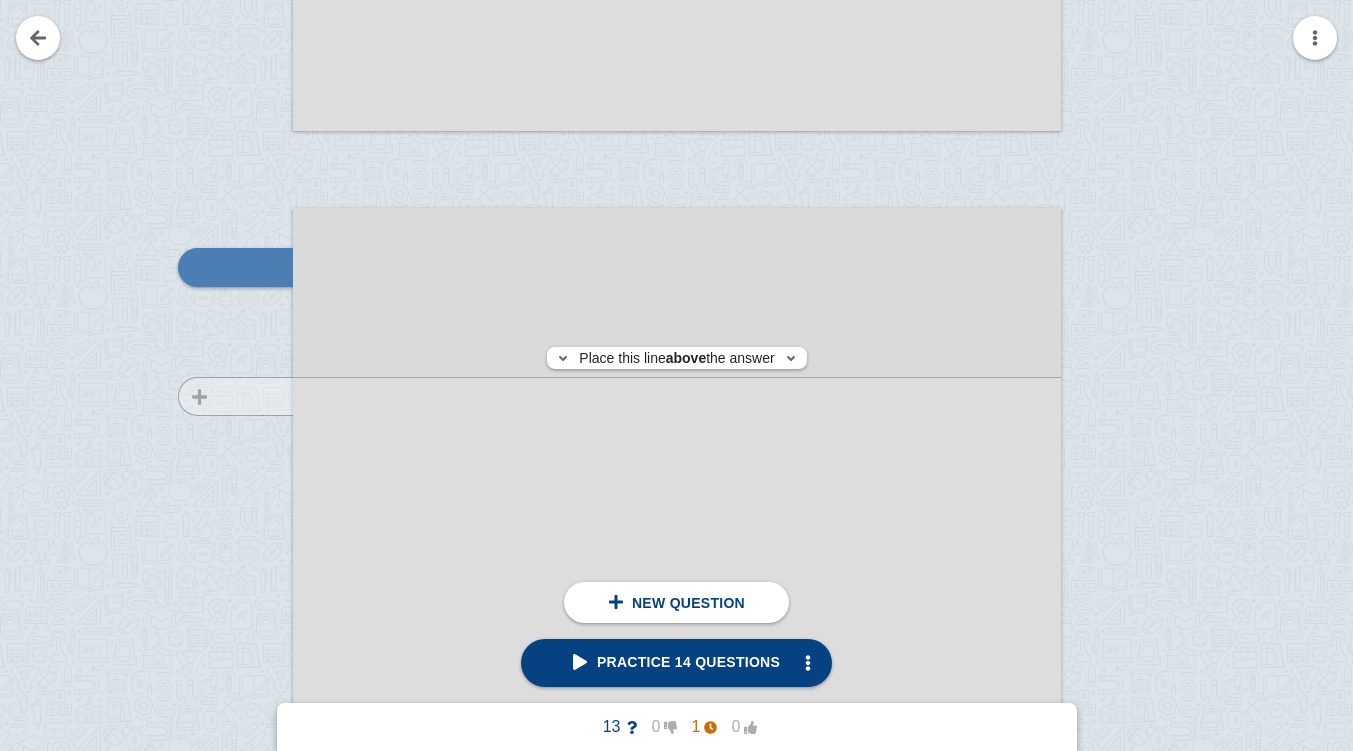 click at bounding box center (226, 483) 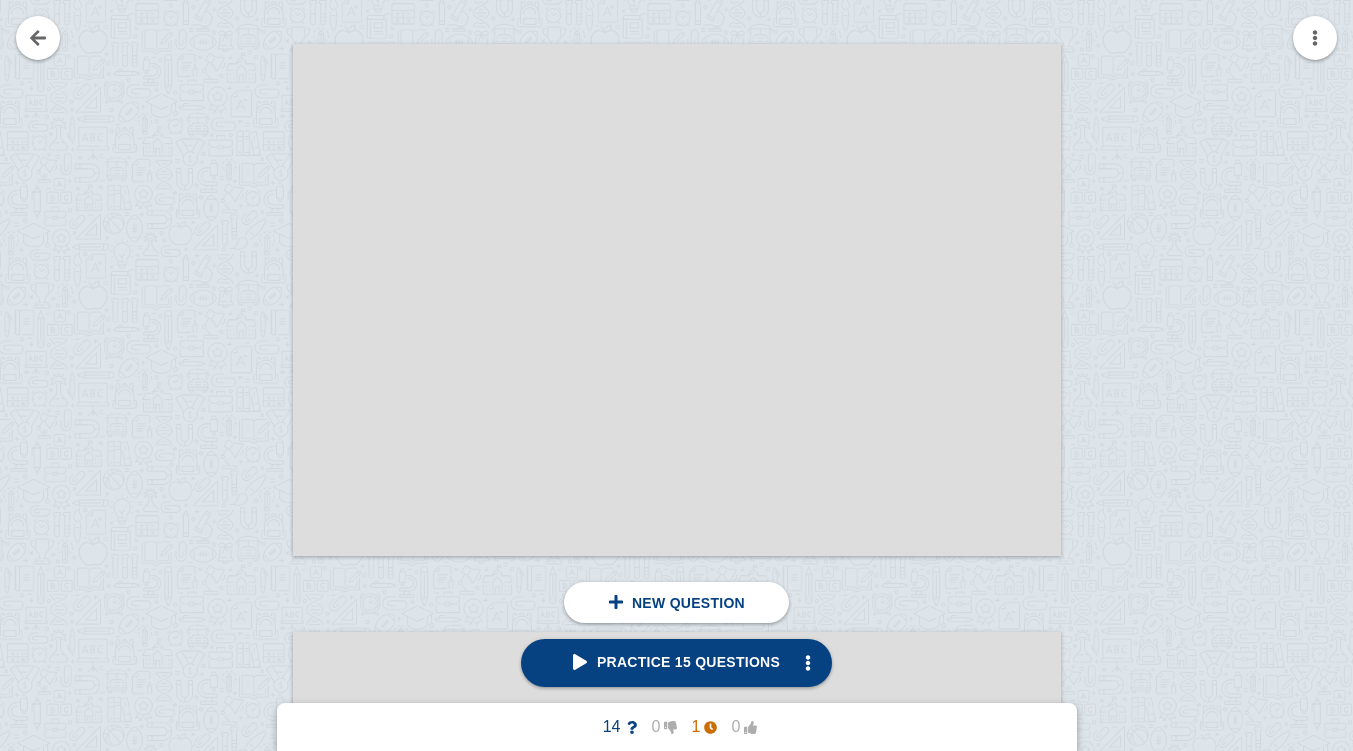 scroll, scrollTop: 13861, scrollLeft: 0, axis: vertical 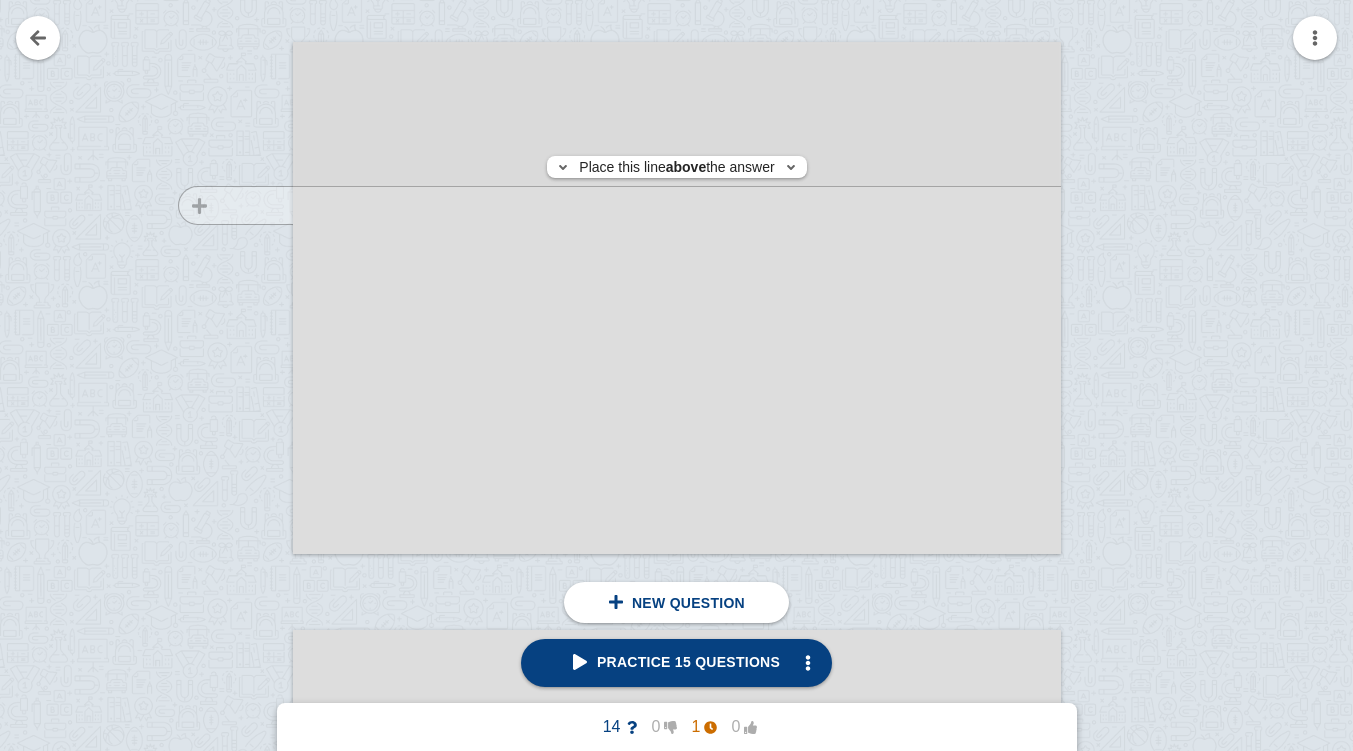 click at bounding box center [226, 317] 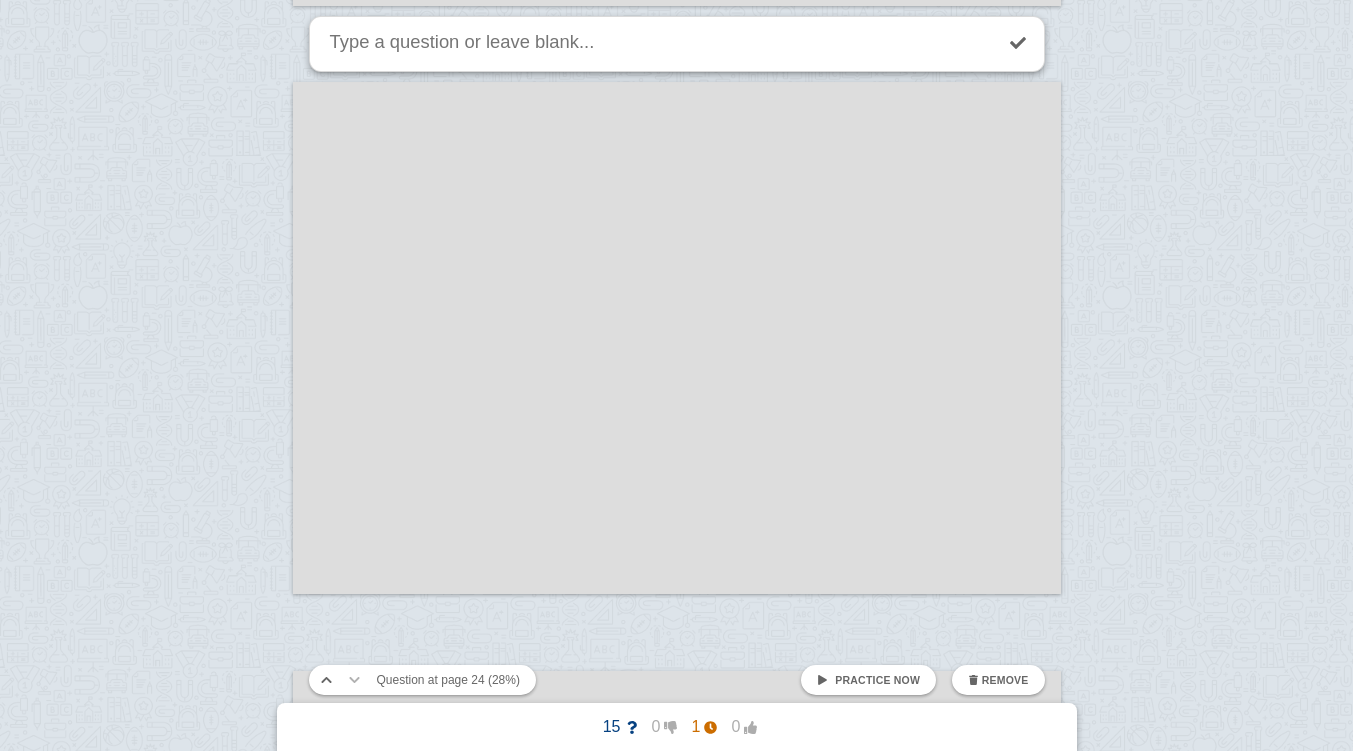scroll, scrollTop: 14410, scrollLeft: 0, axis: vertical 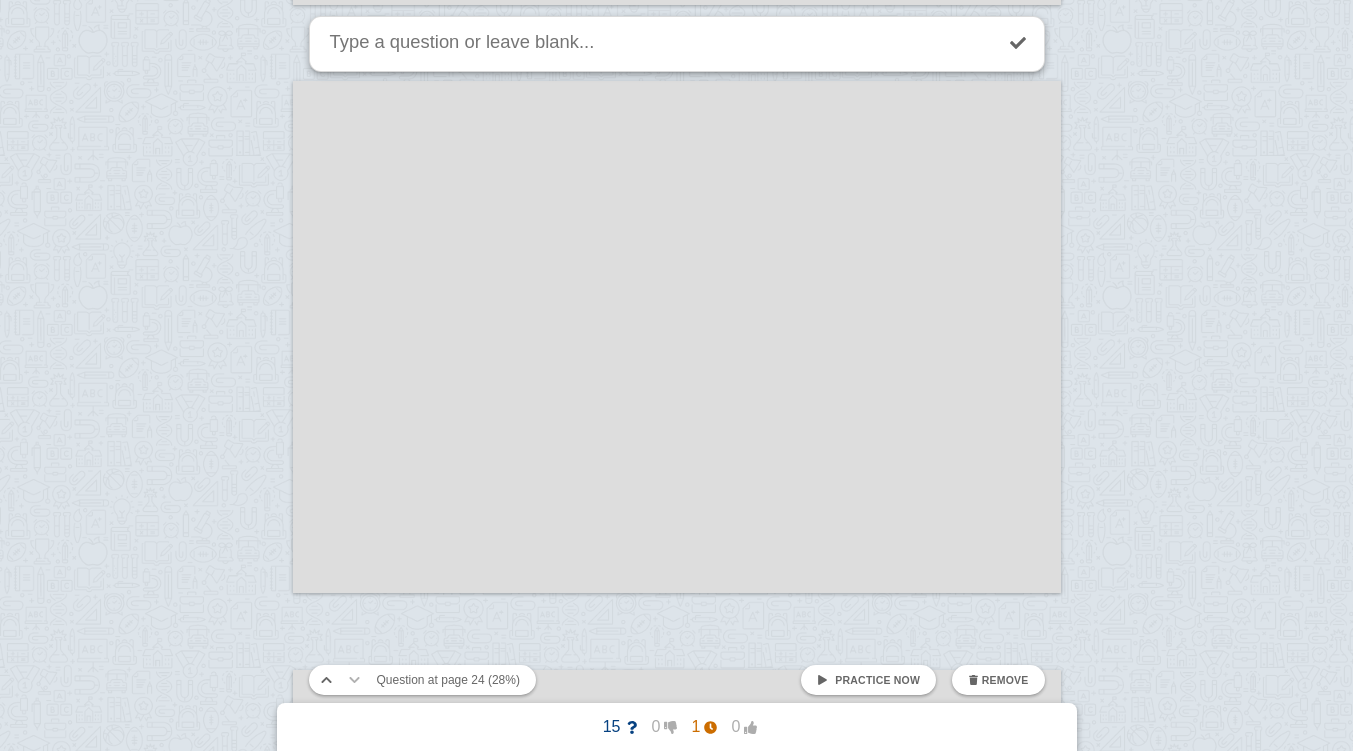 click at bounding box center [676, -5808] 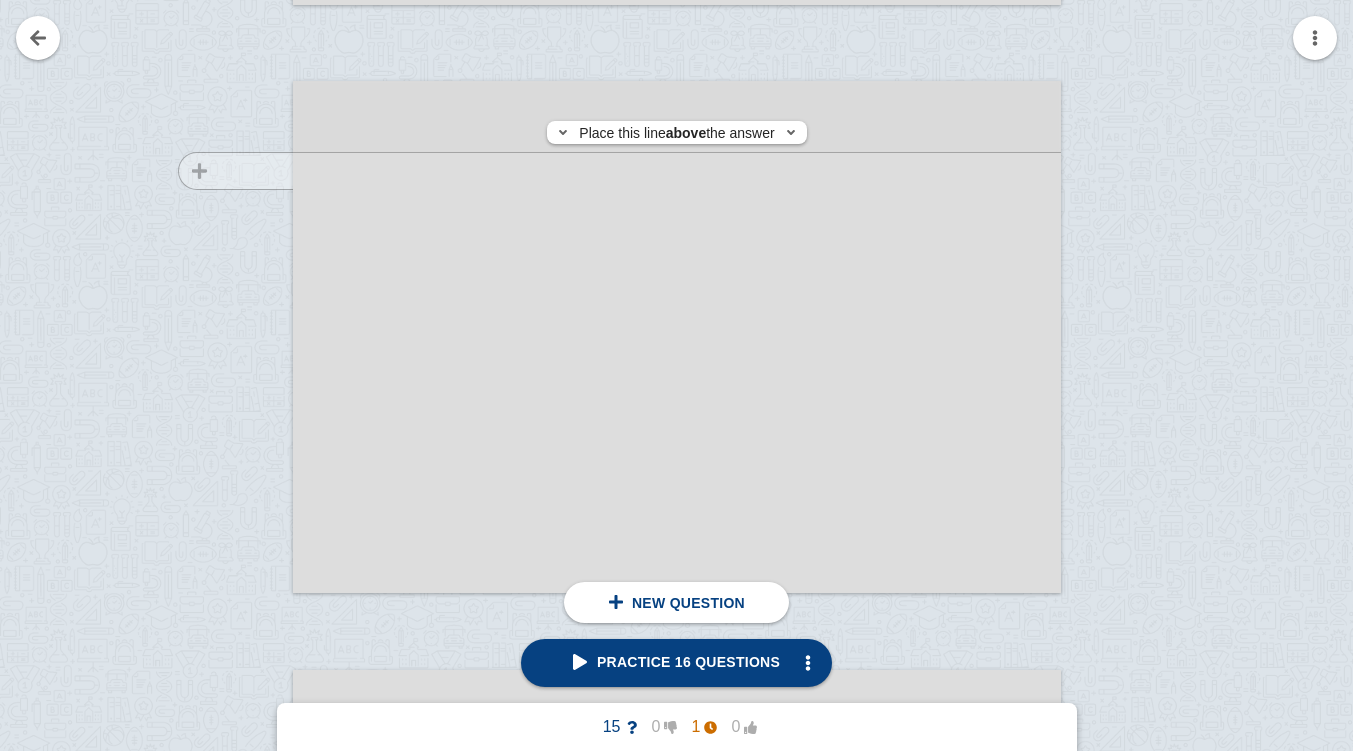 click at bounding box center (226, 356) 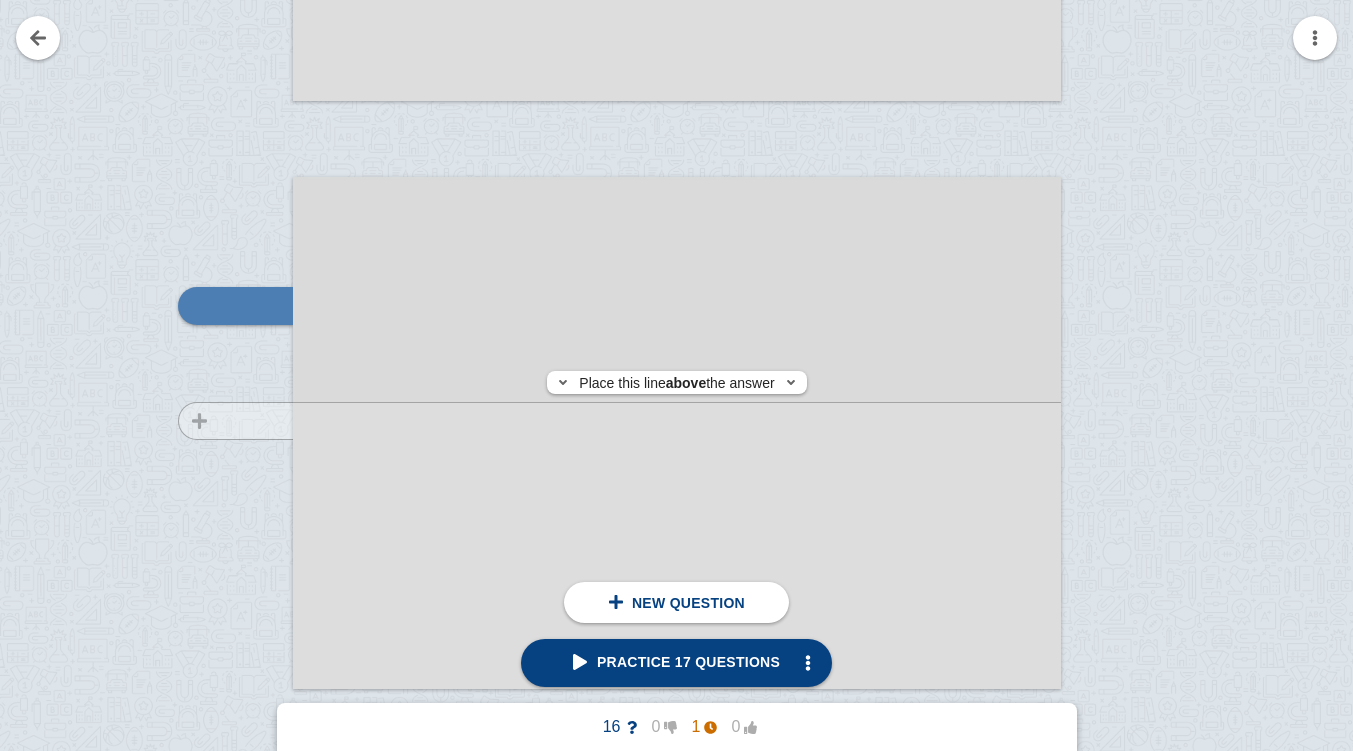 click at bounding box center [226, 452] 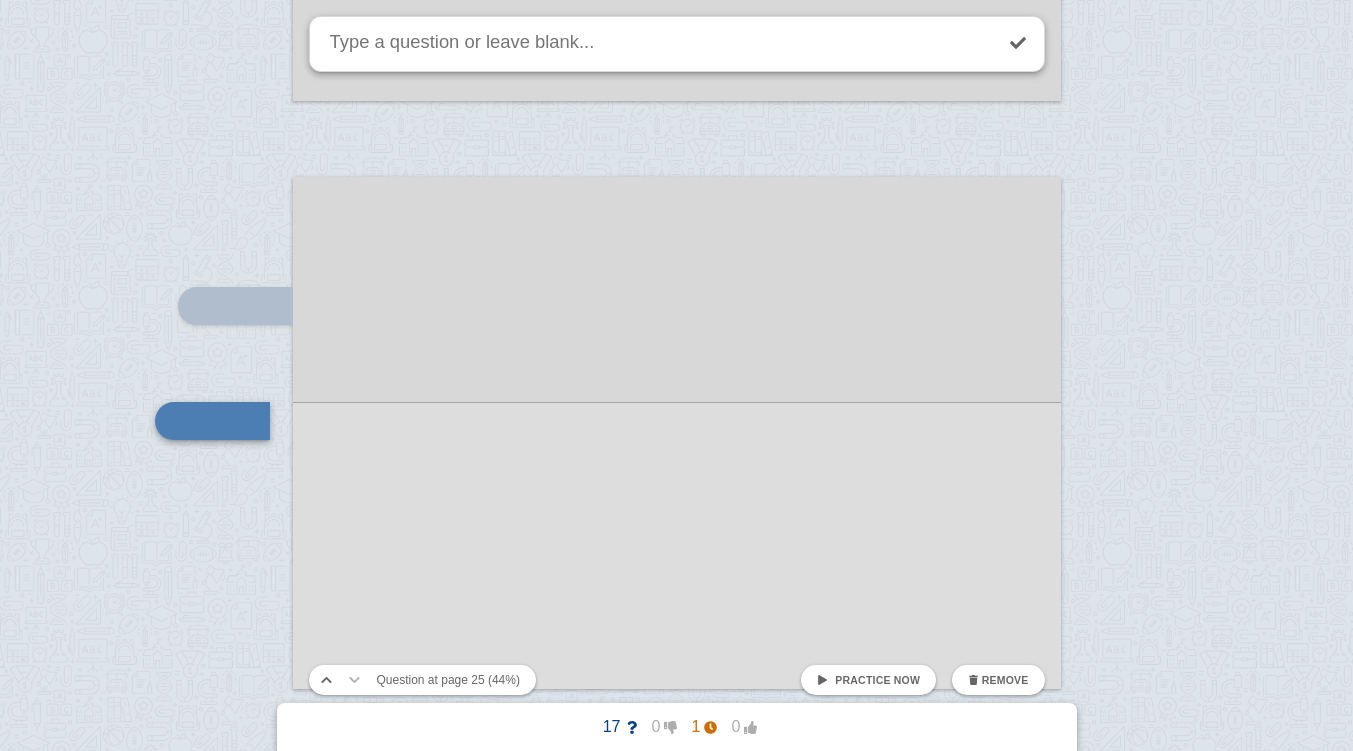 scroll, scrollTop: 14468, scrollLeft: 0, axis: vertical 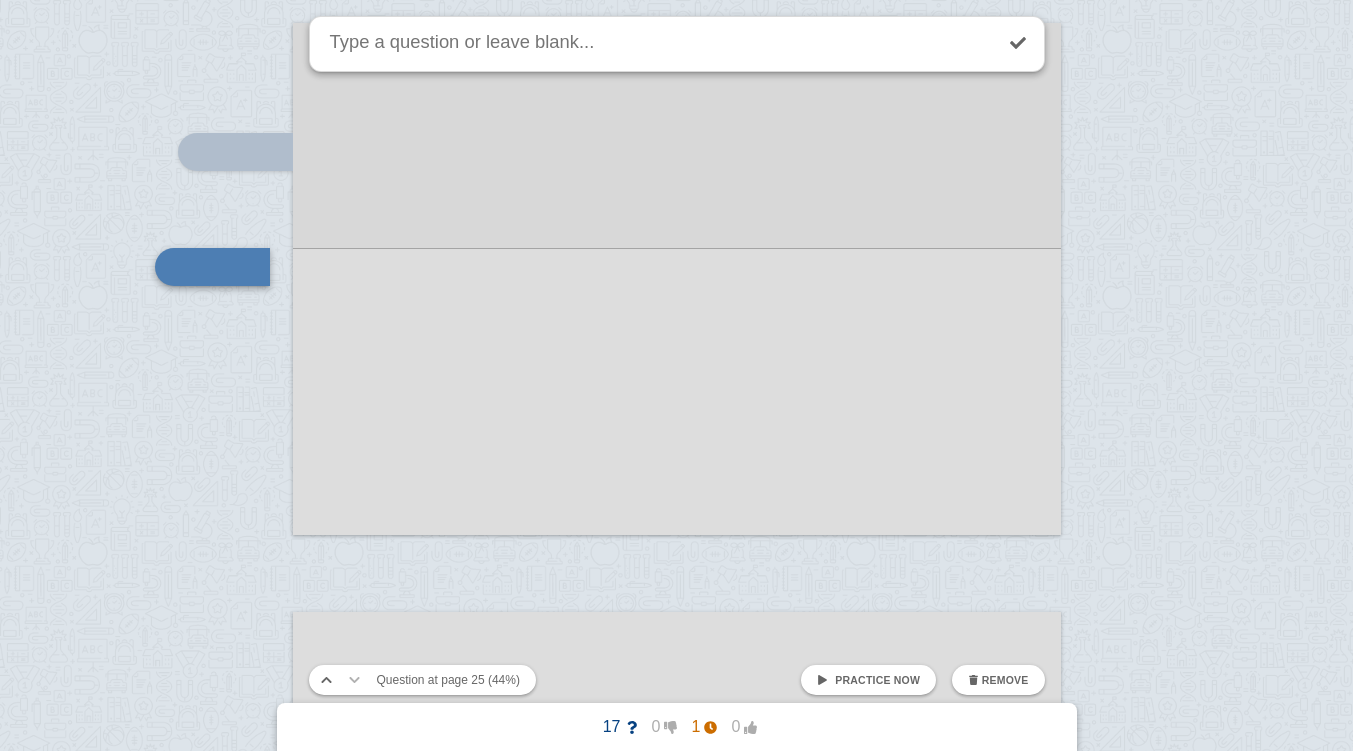 click at bounding box center (676, -5866) 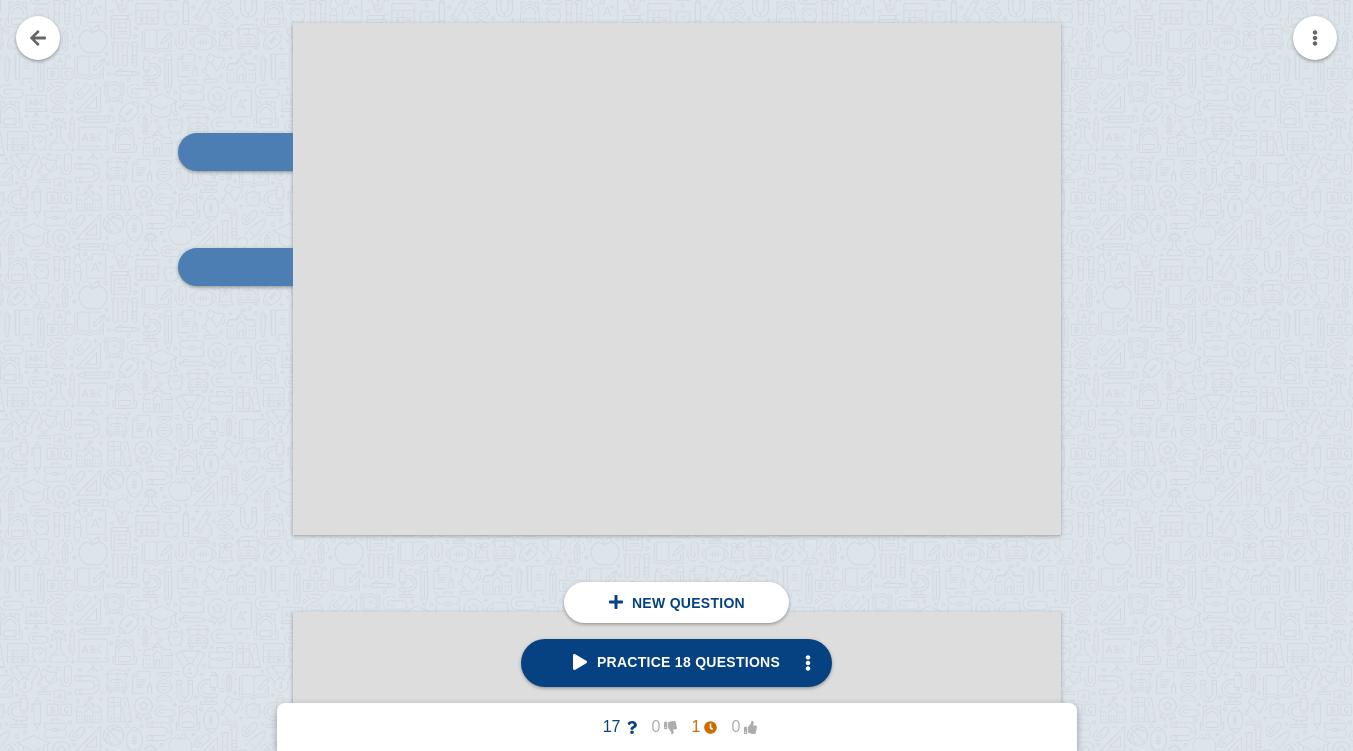 click at bounding box center [226, 298] 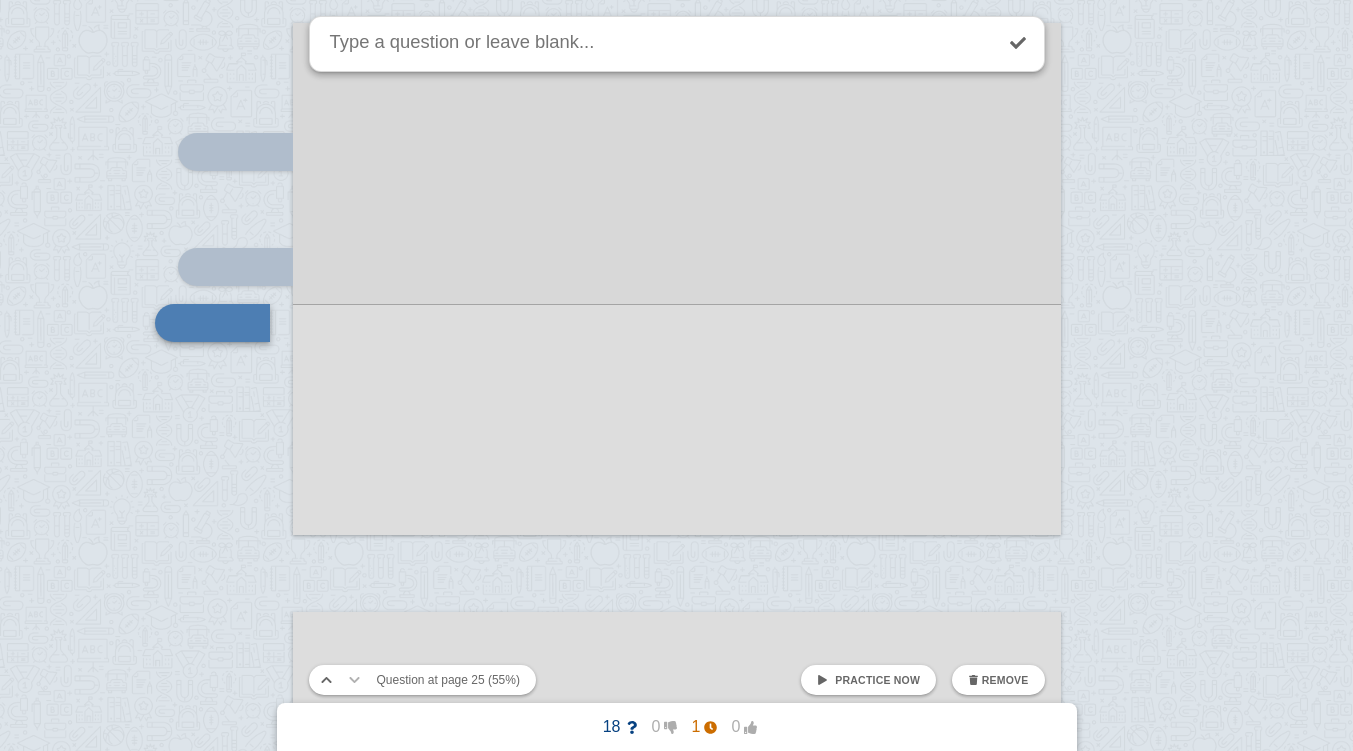 scroll, scrollTop: 14524, scrollLeft: 0, axis: vertical 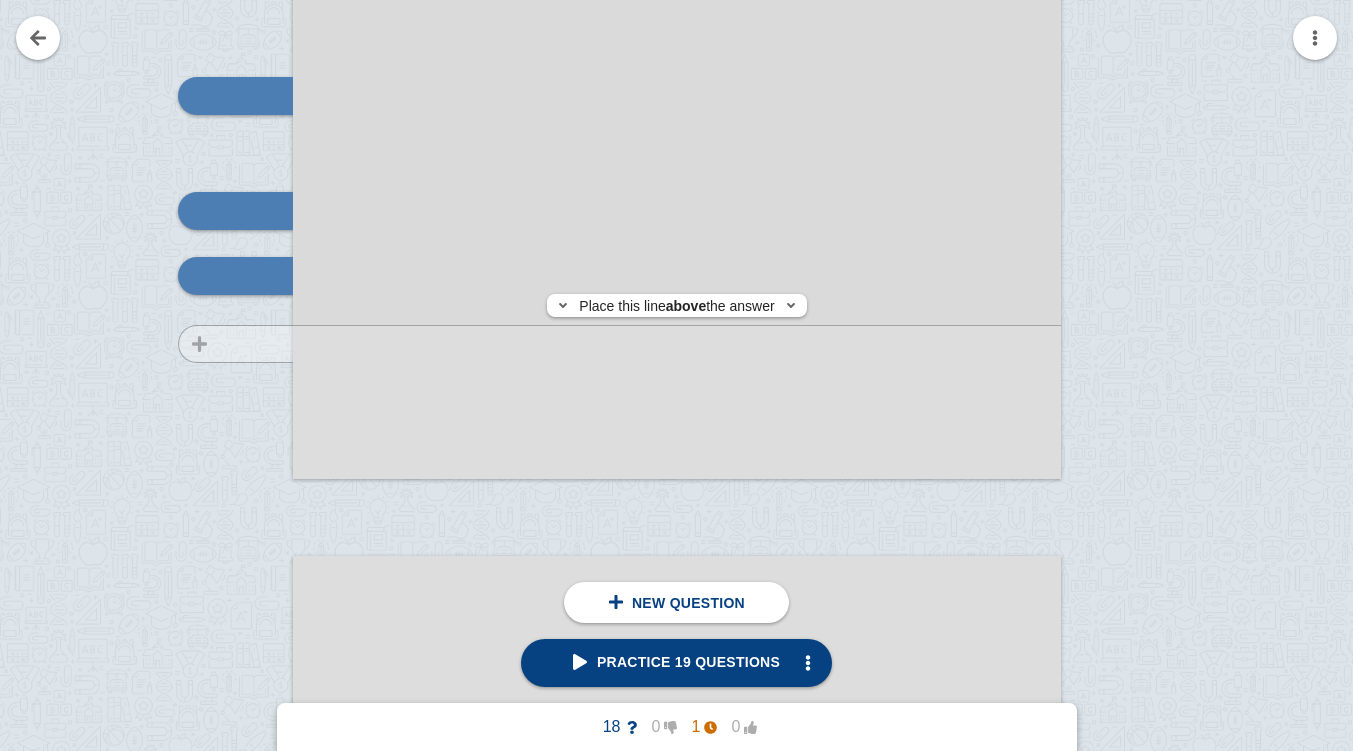 click at bounding box center (226, 242) 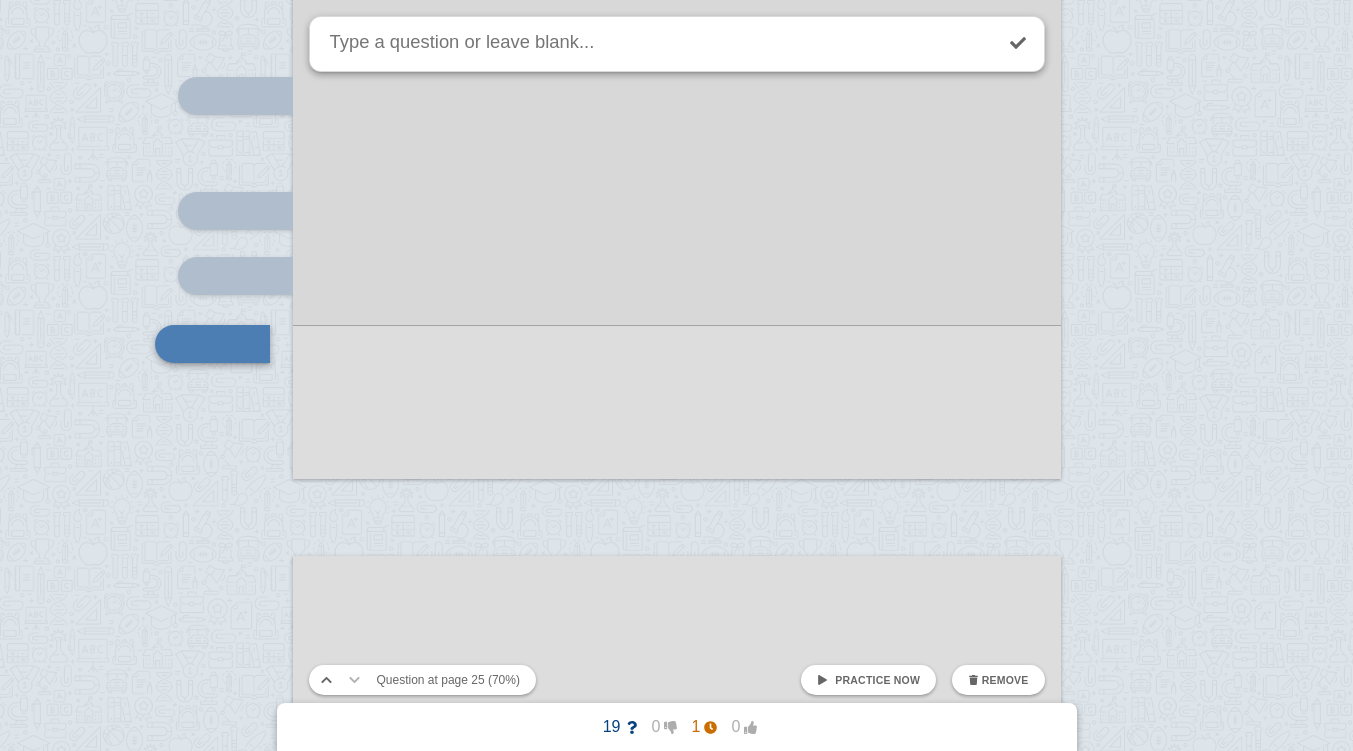 scroll, scrollTop: 14601, scrollLeft: 0, axis: vertical 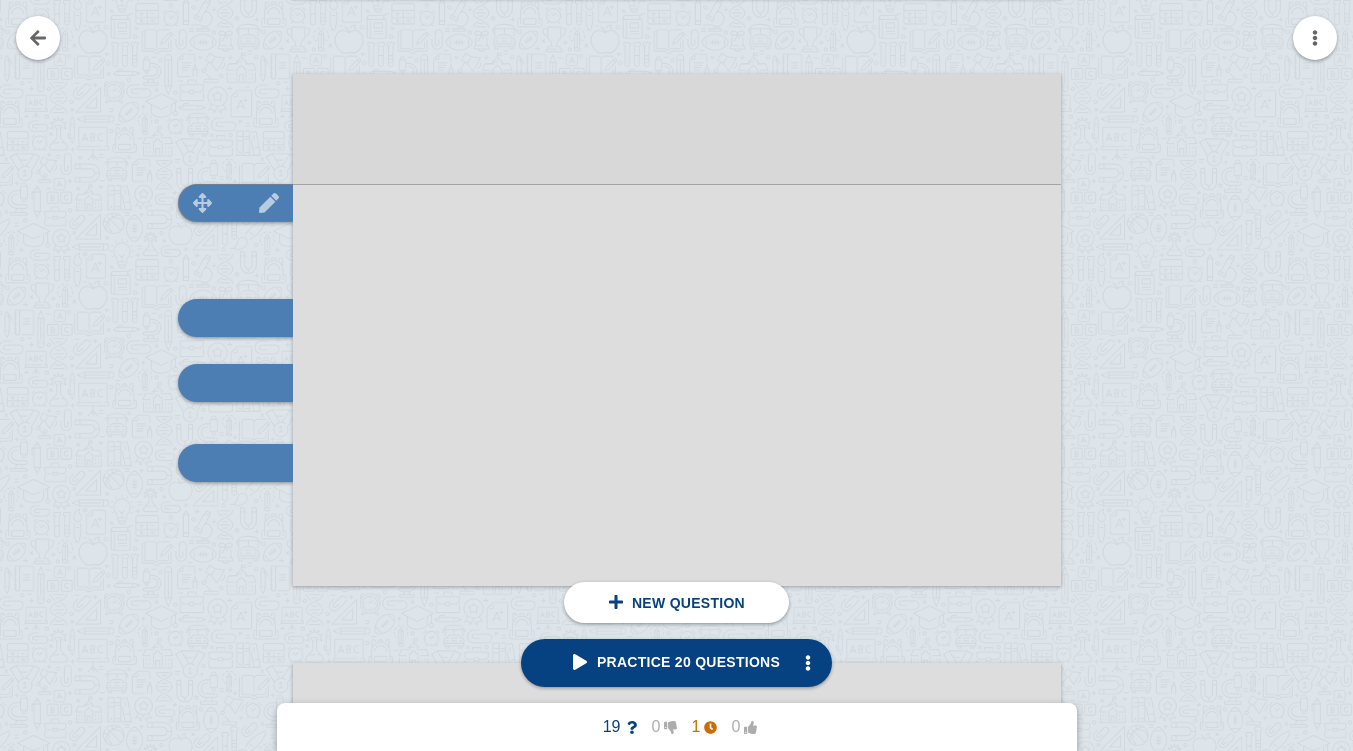 click at bounding box center [235, 93] 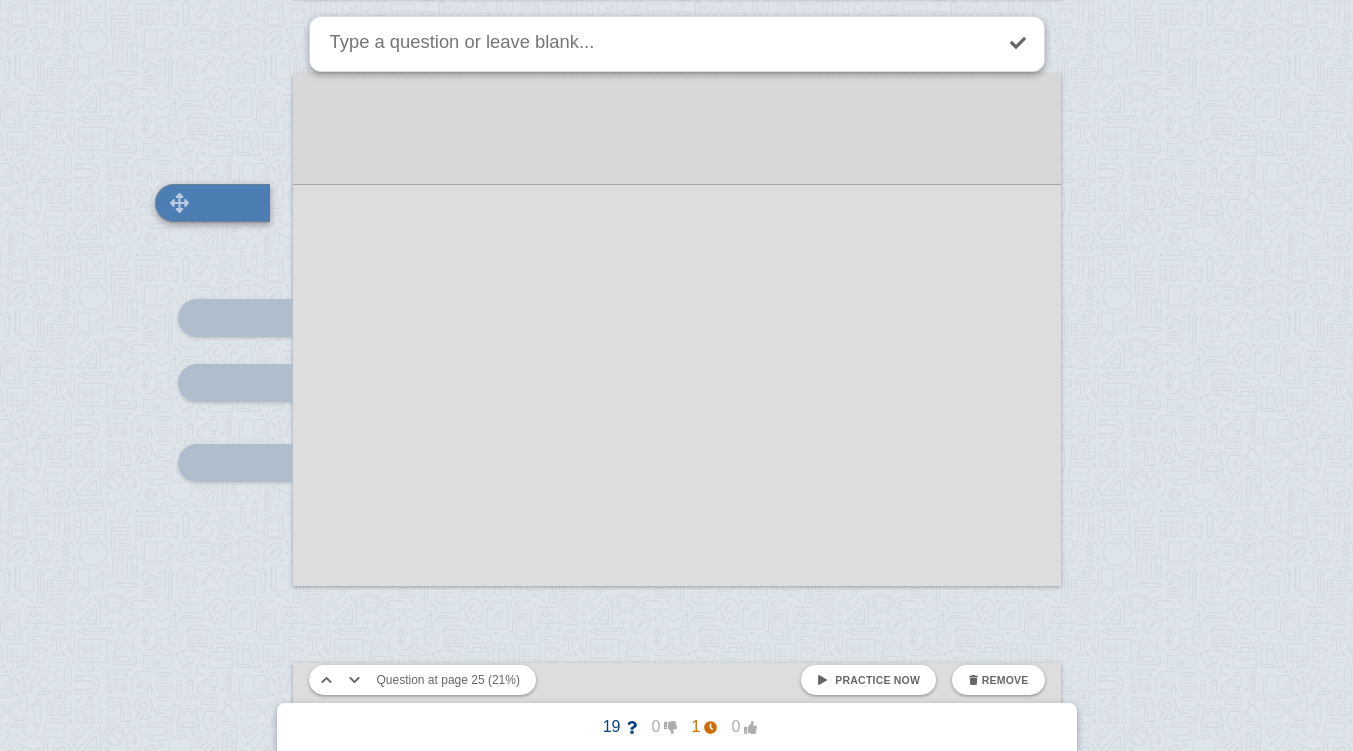 scroll, scrollTop: 14353, scrollLeft: 0, axis: vertical 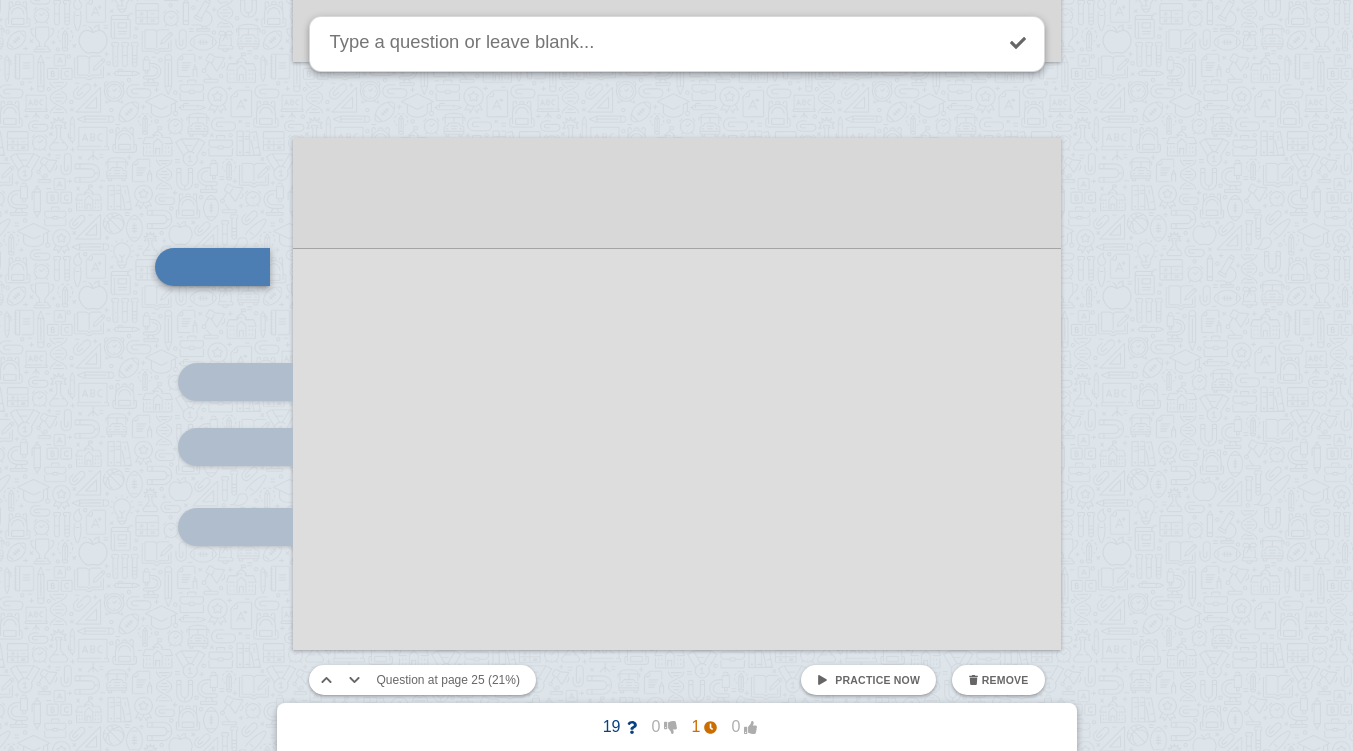 click on "Practice now" at bounding box center [877, 680] 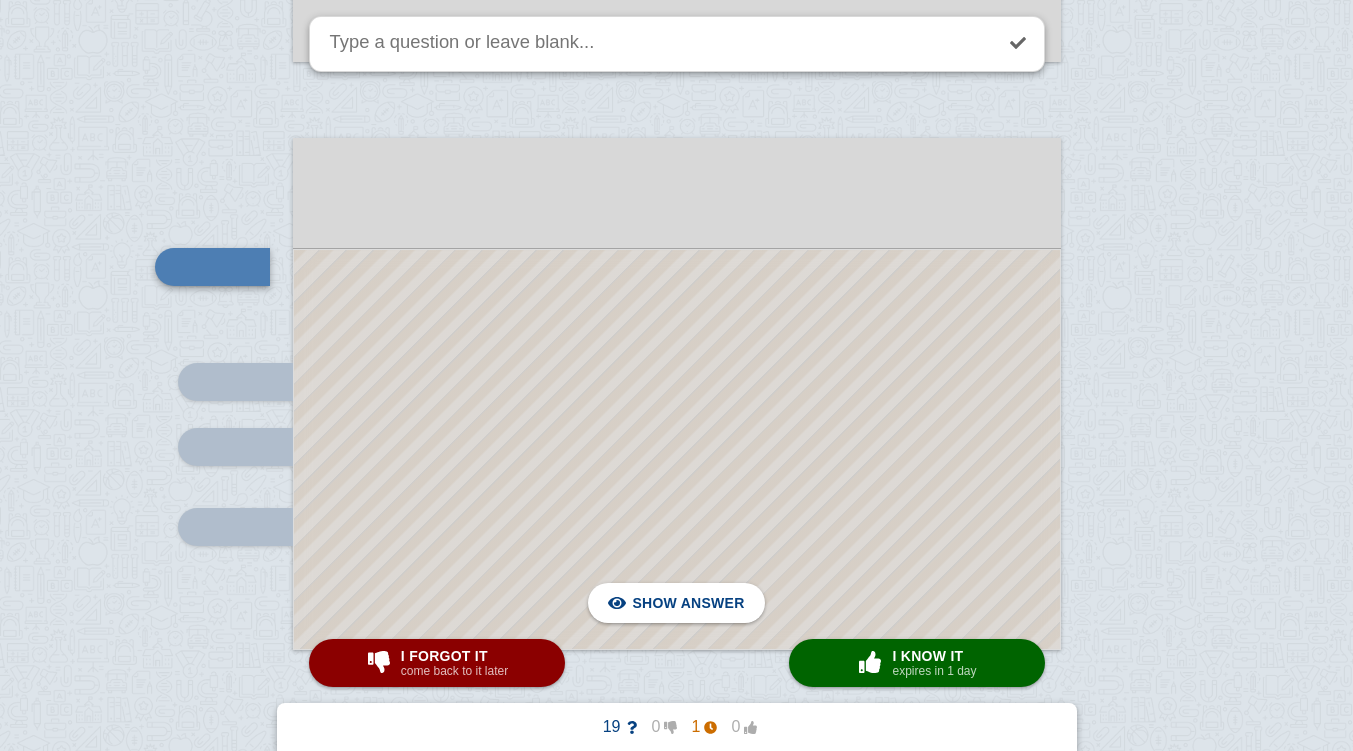 click at bounding box center [677, 449] 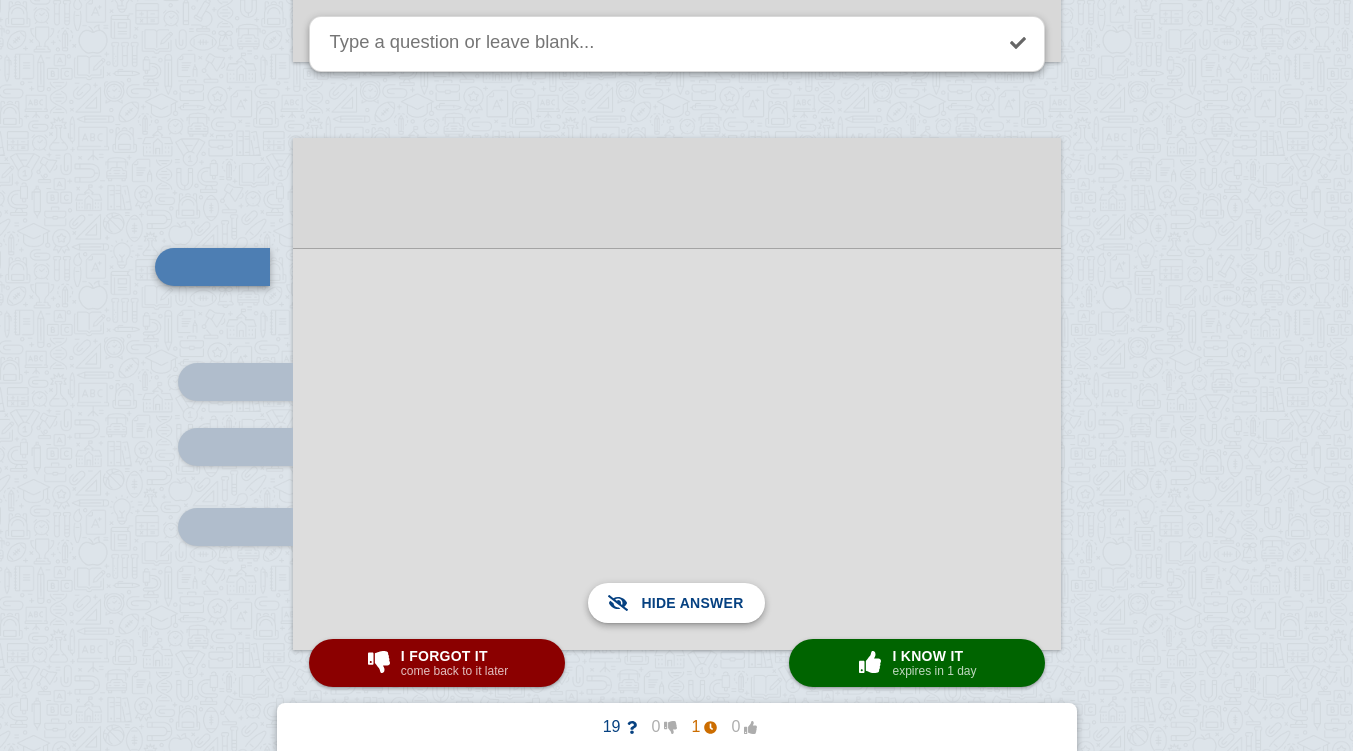 click on "Show answer" at bounding box center [688, 603] 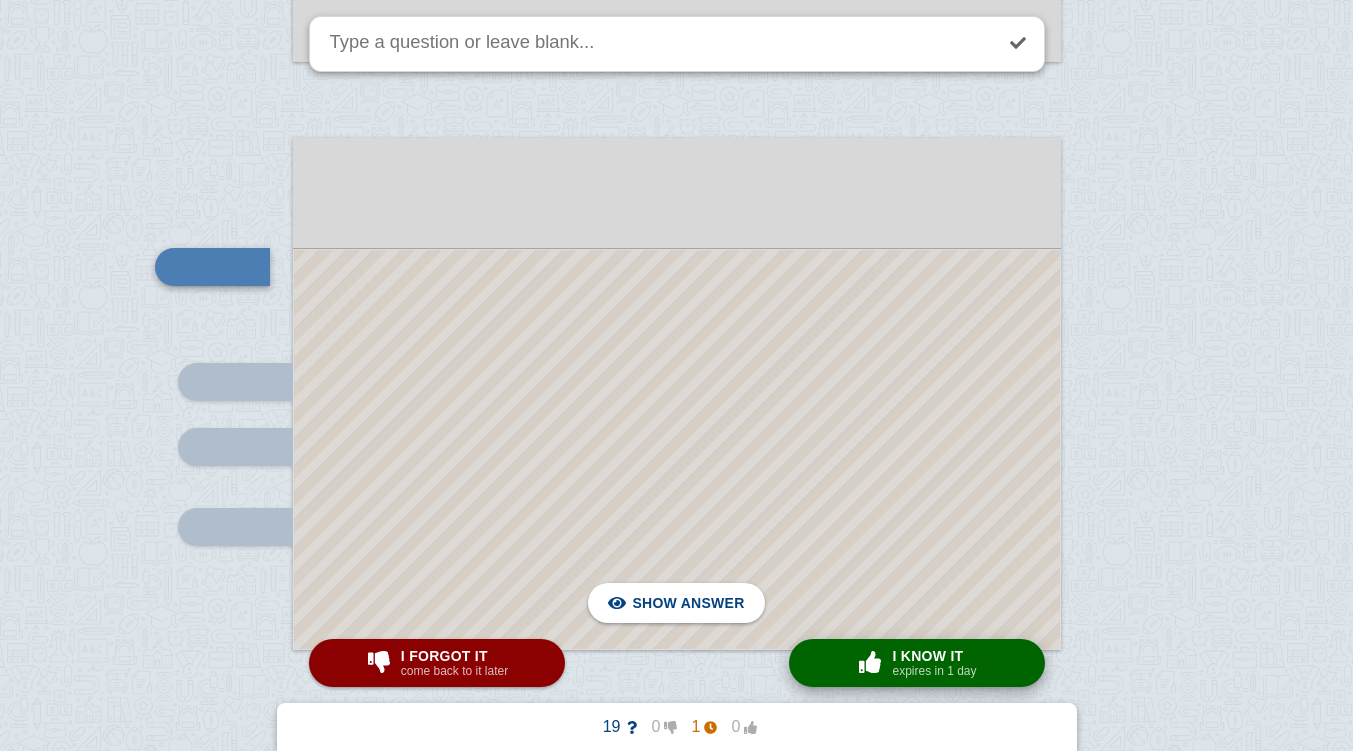 click at bounding box center [870, 662] 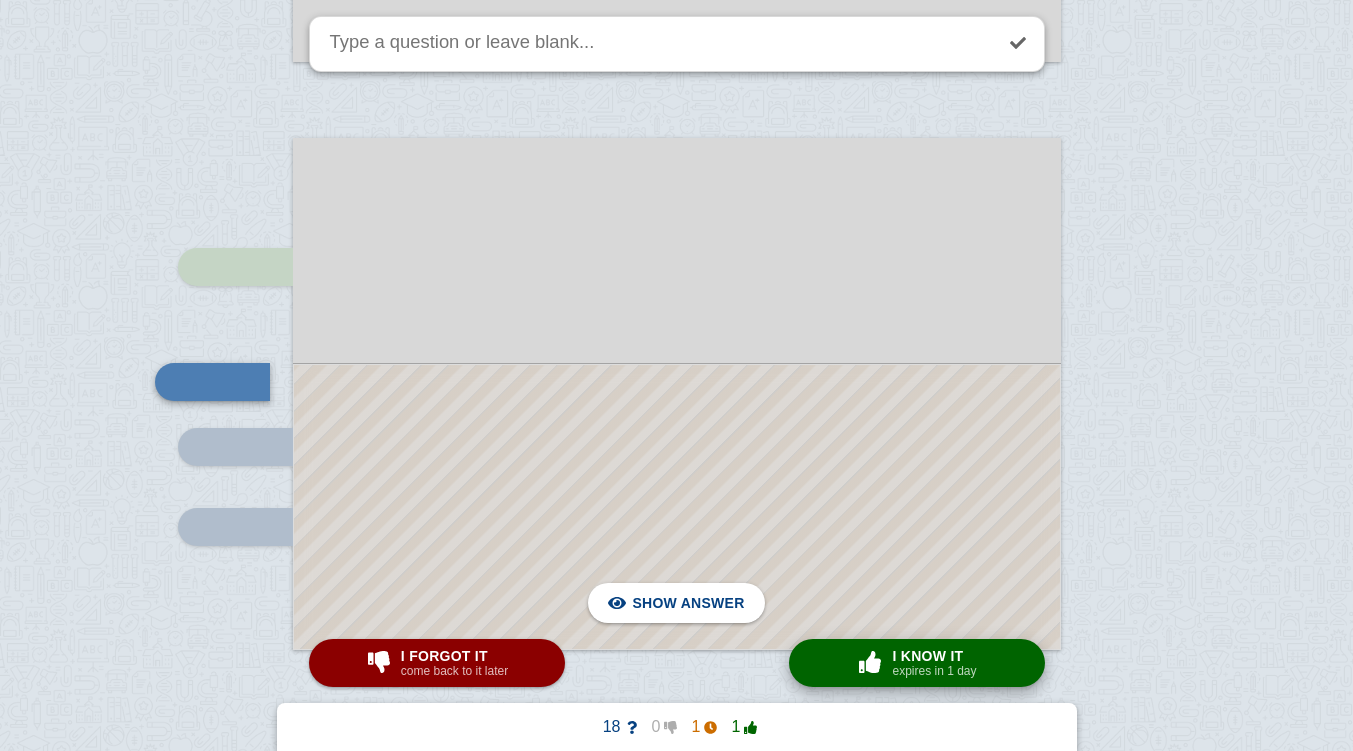 scroll, scrollTop: 14468, scrollLeft: 0, axis: vertical 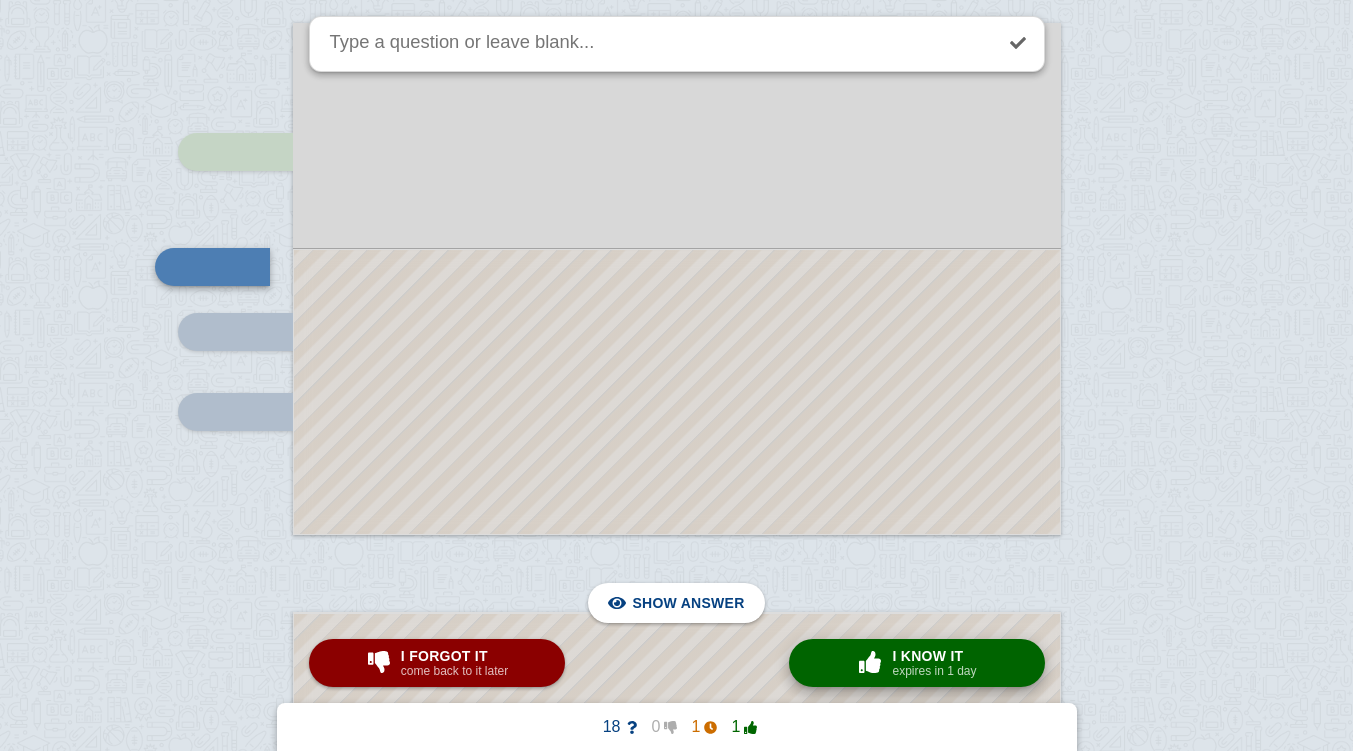 click at bounding box center (870, 662) 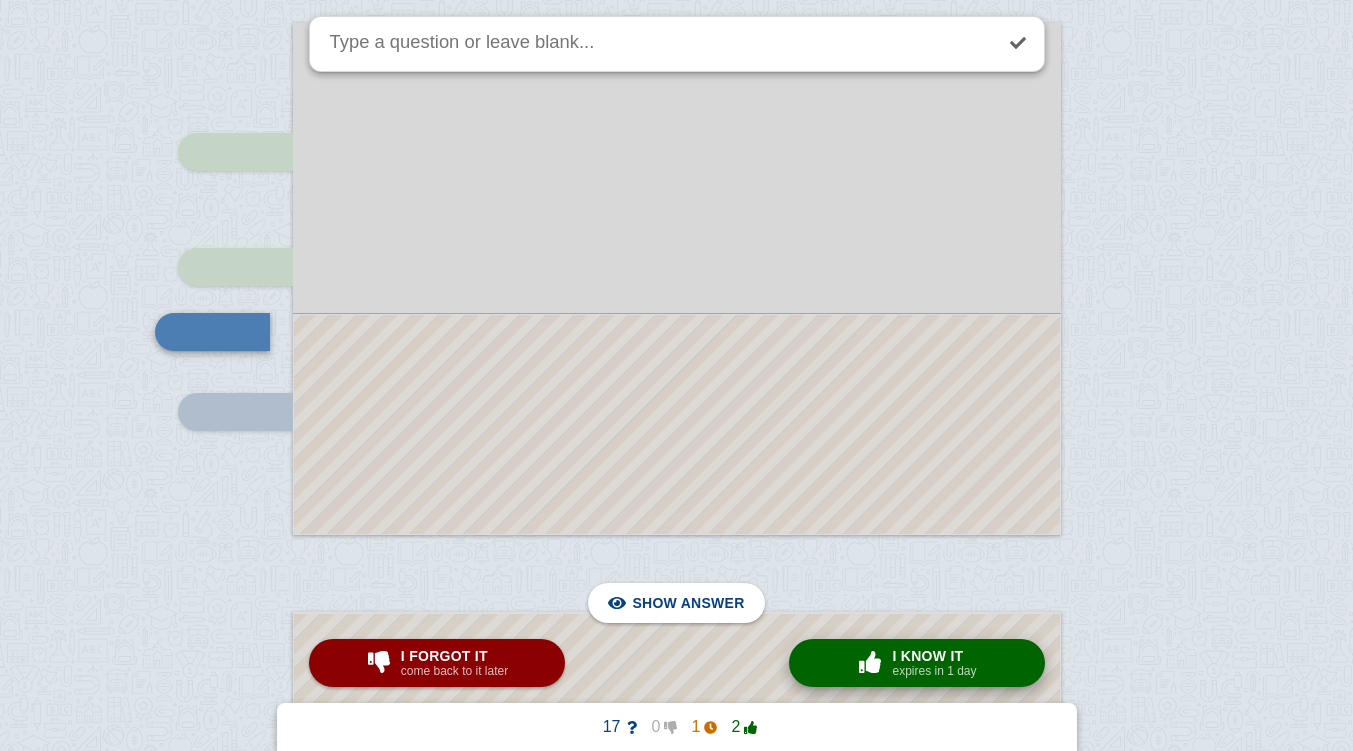 scroll, scrollTop: 14533, scrollLeft: 0, axis: vertical 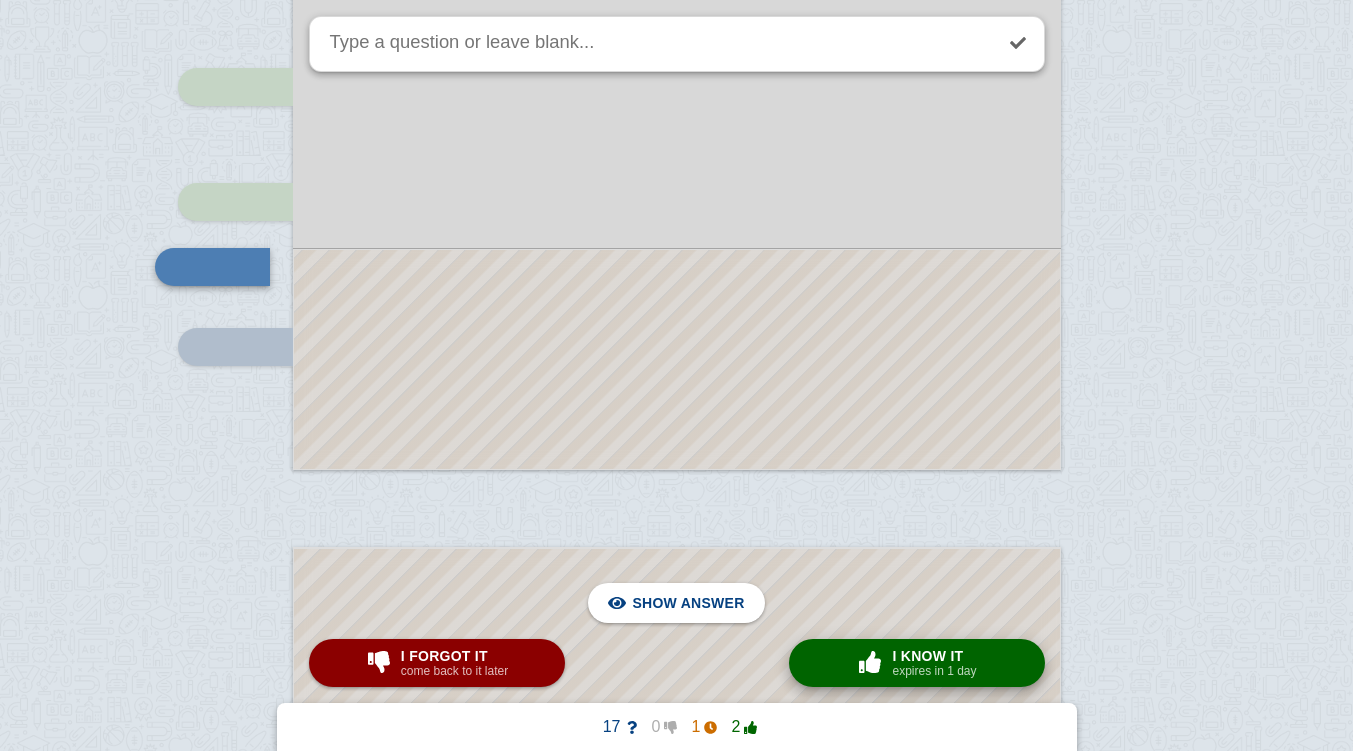 click at bounding box center (870, 662) 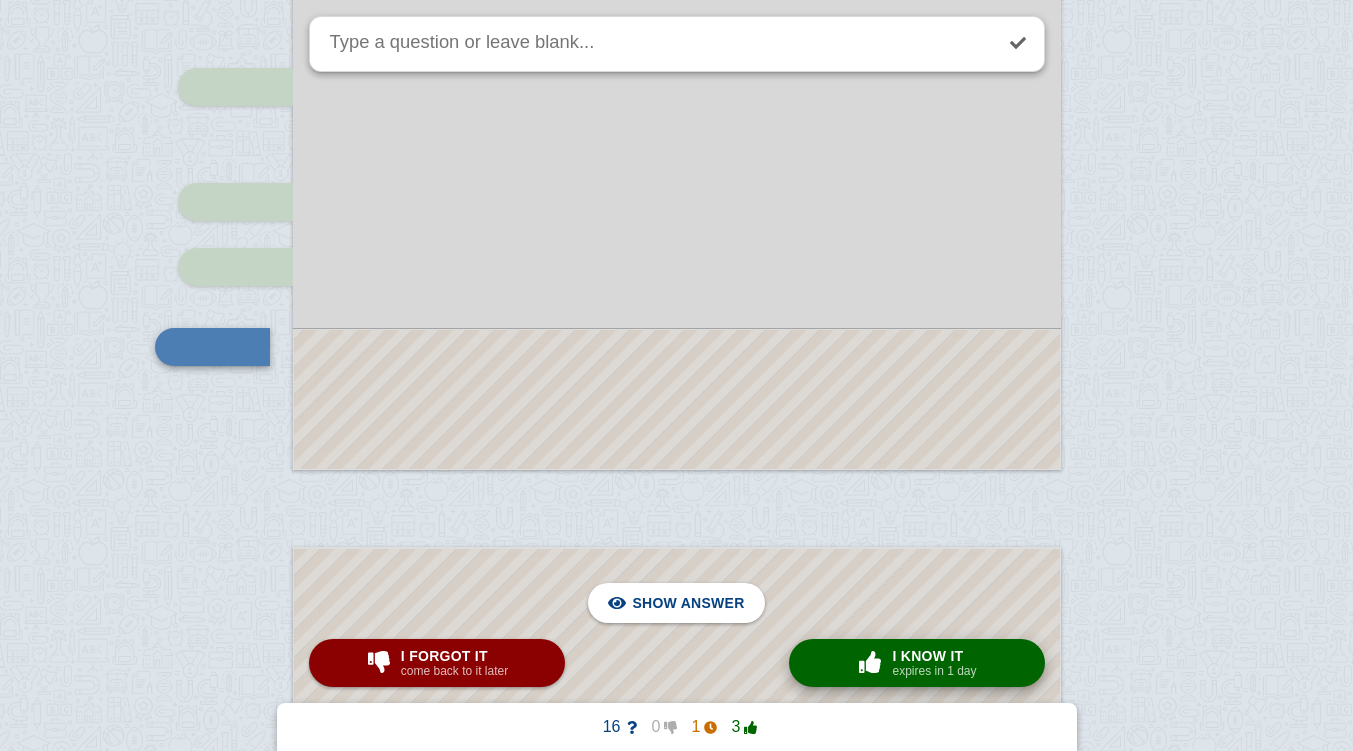scroll, scrollTop: 14613, scrollLeft: 0, axis: vertical 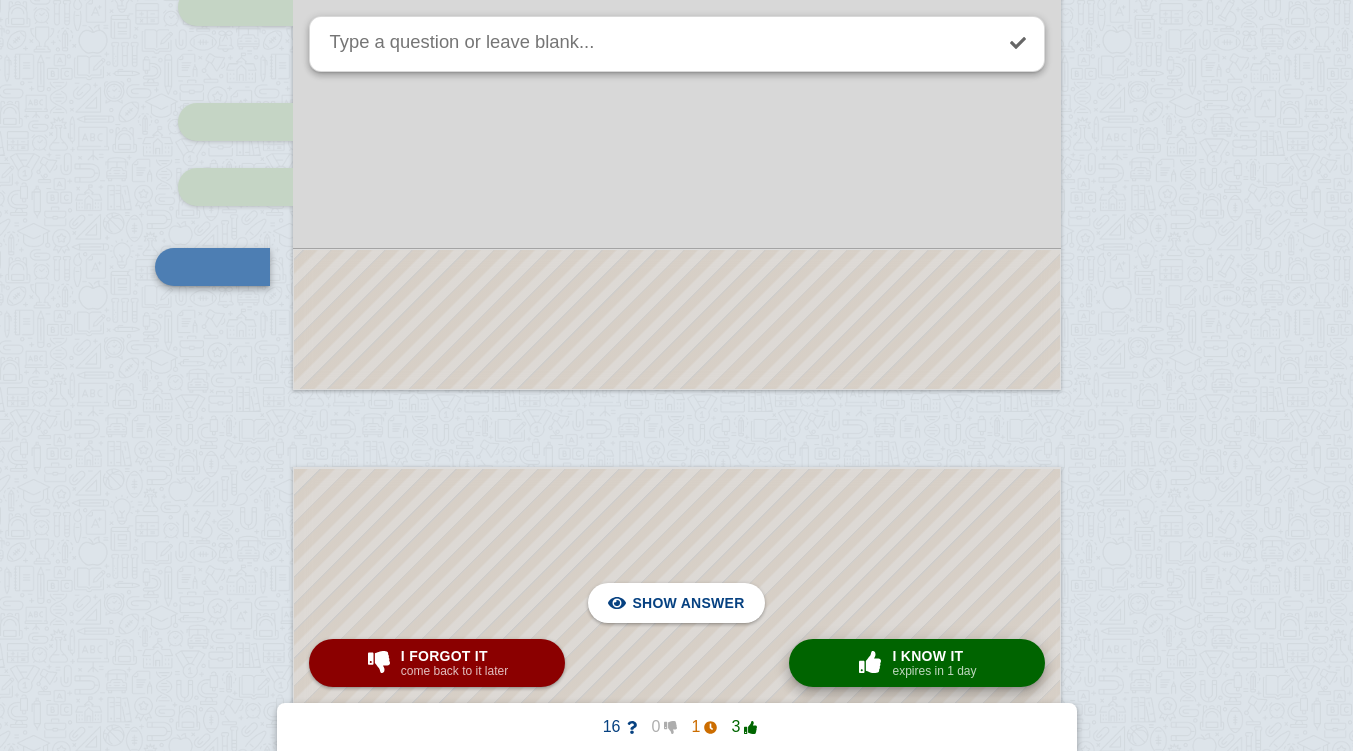 click at bounding box center [870, 662] 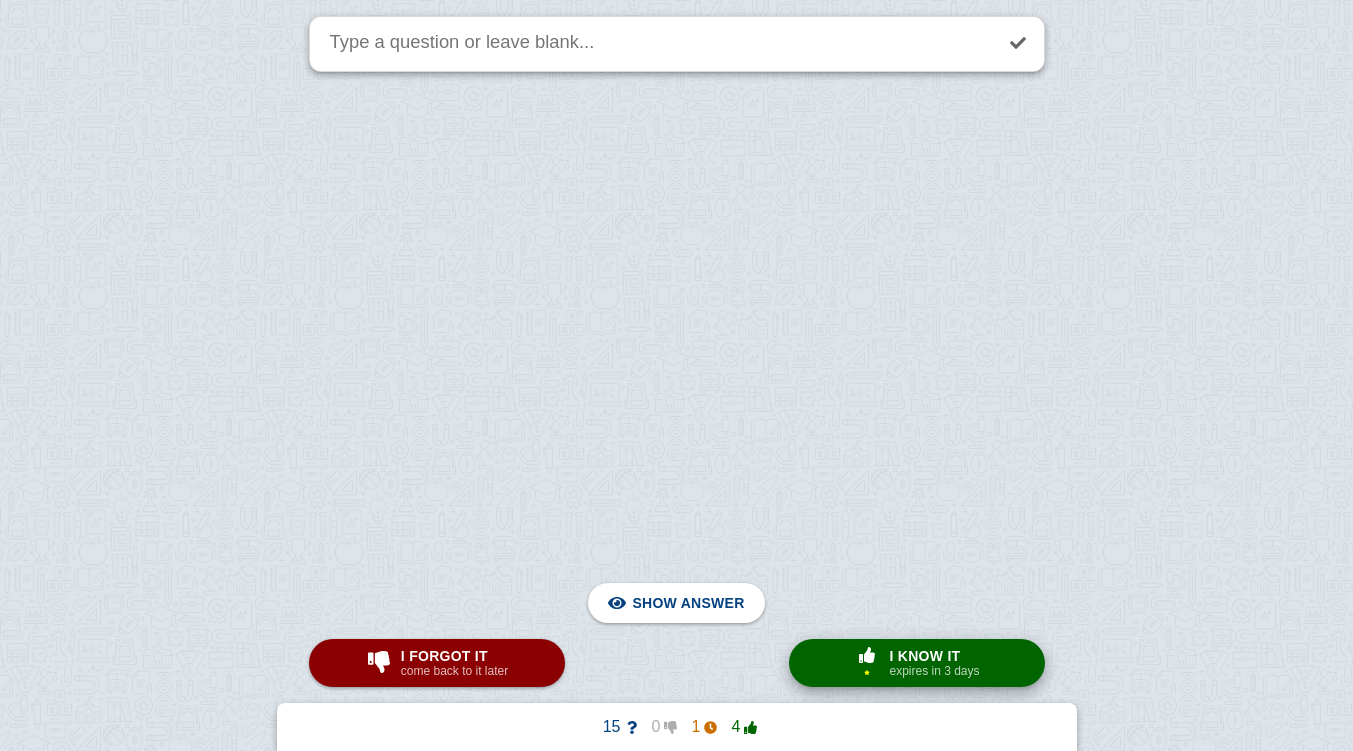 scroll, scrollTop: 3143, scrollLeft: 0, axis: vertical 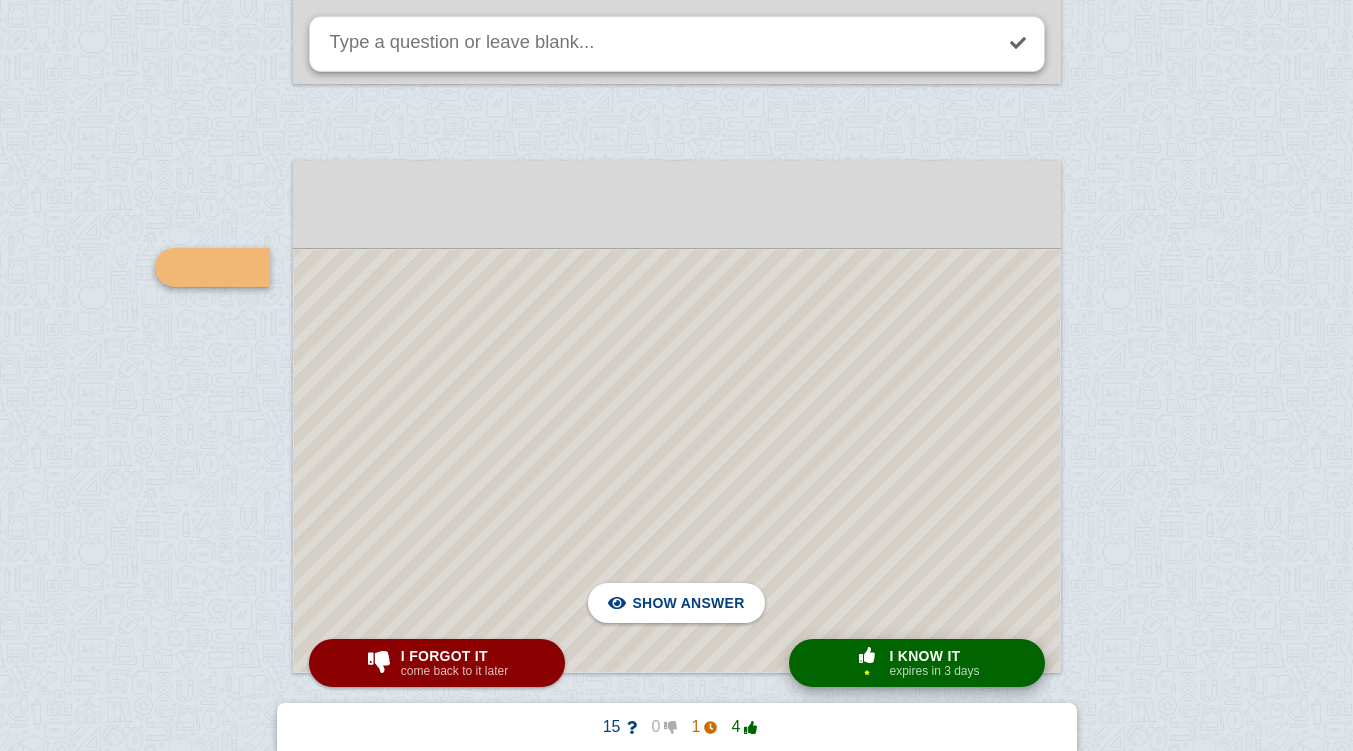 click at bounding box center [867, 655] 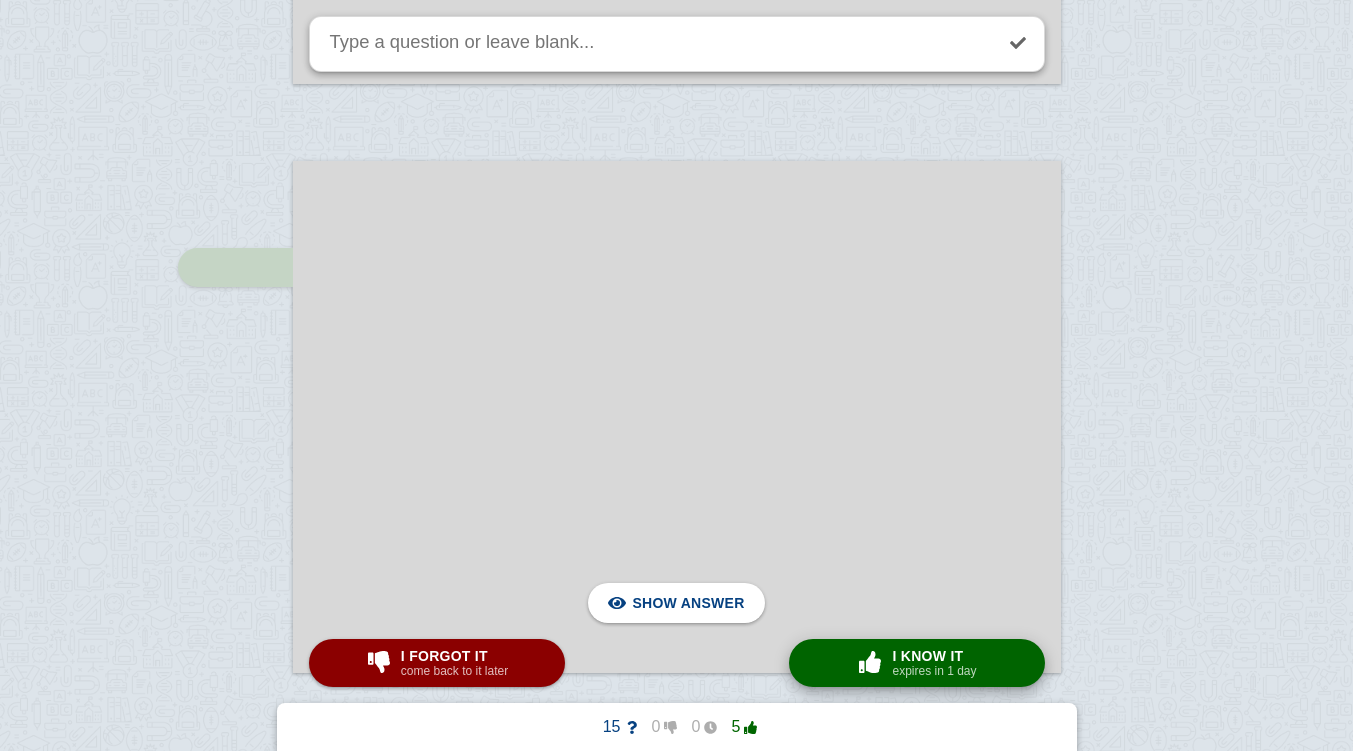scroll, scrollTop: 3776, scrollLeft: 0, axis: vertical 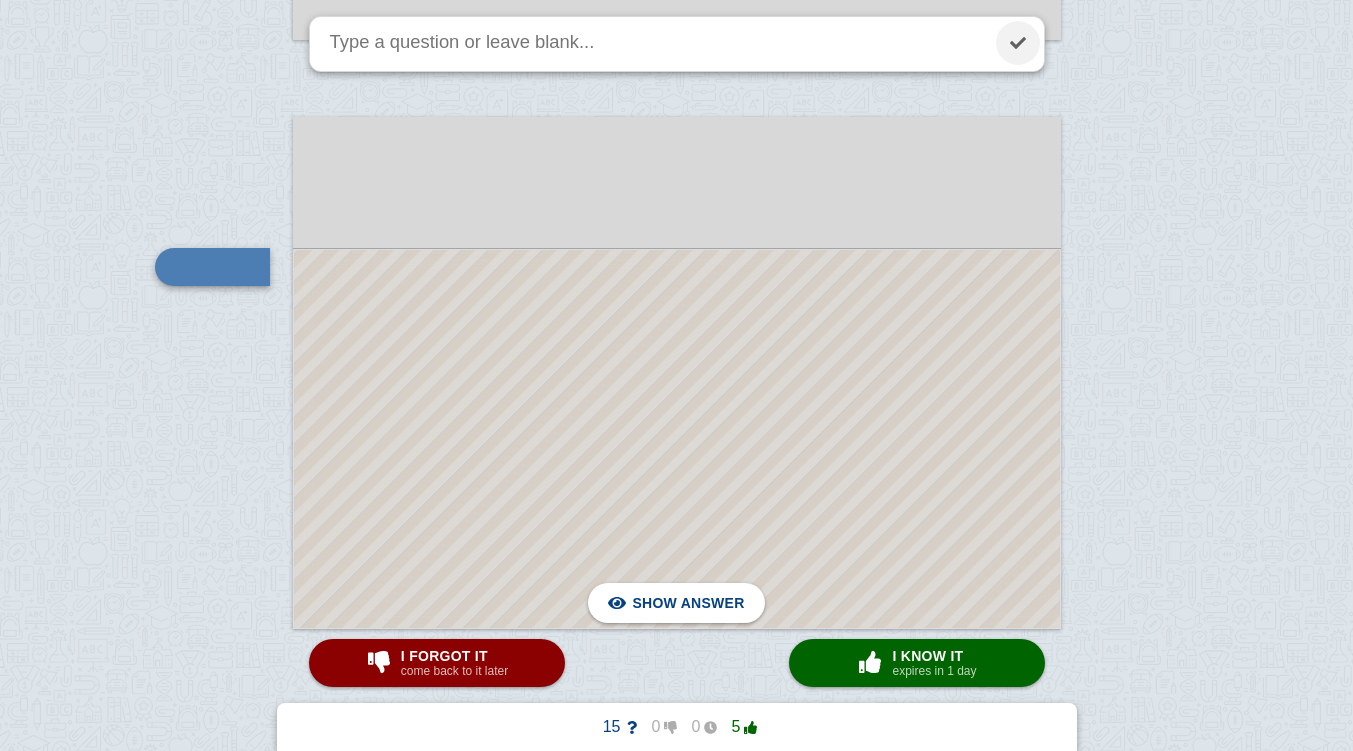 click at bounding box center (1018, 43) 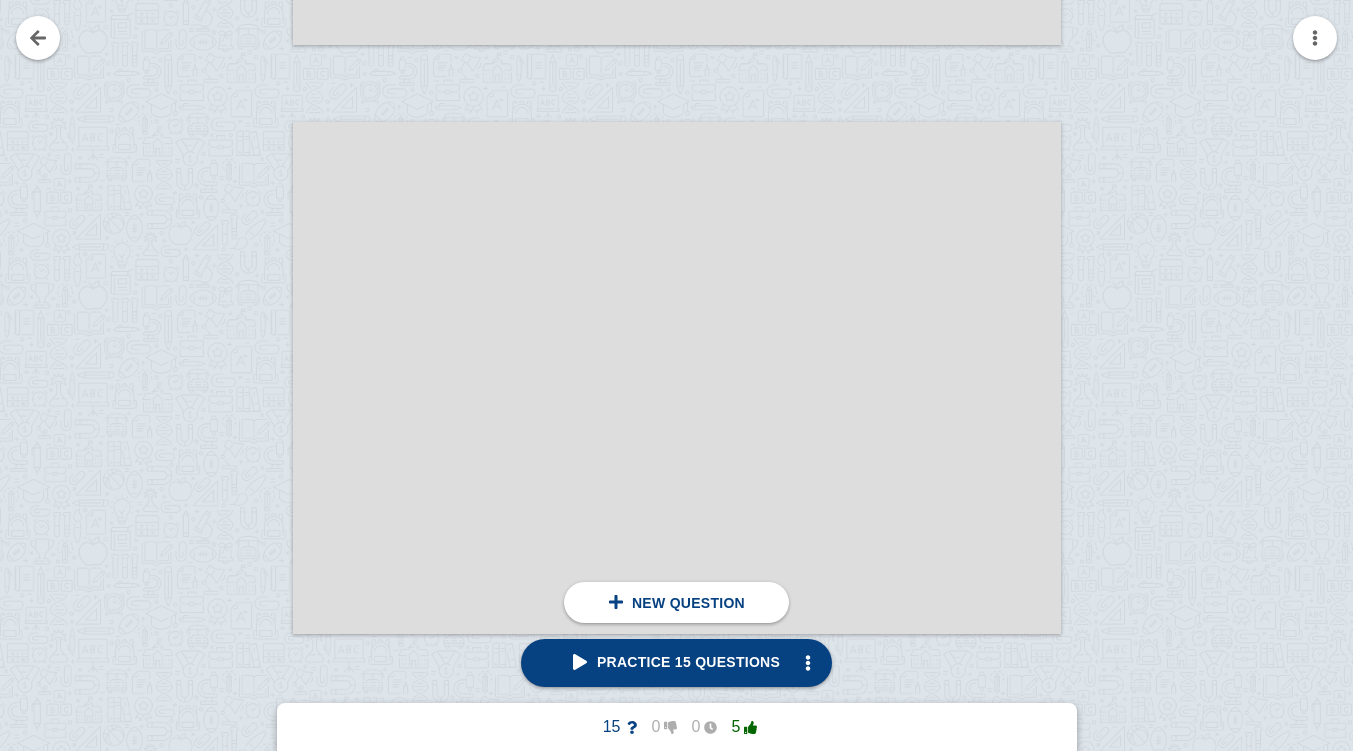 scroll, scrollTop: 14959, scrollLeft: 0, axis: vertical 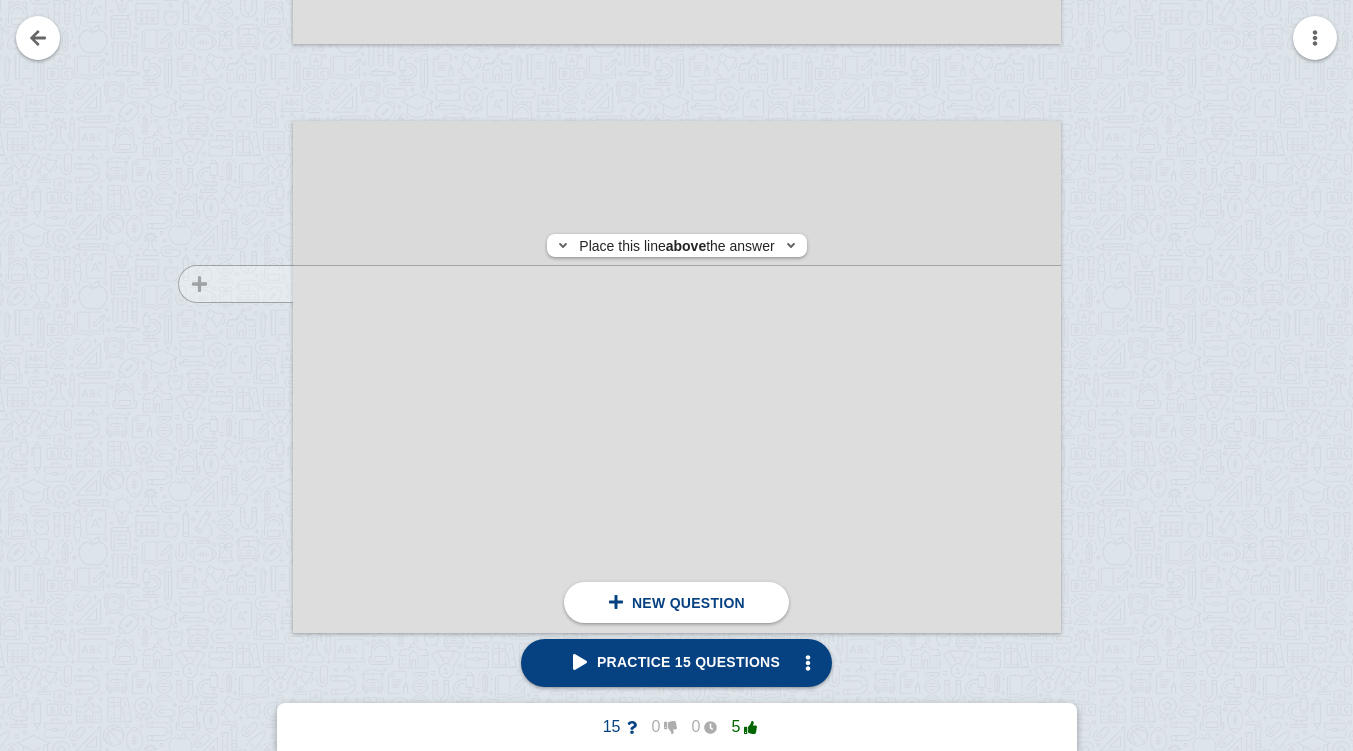 click at bounding box center [226, 396] 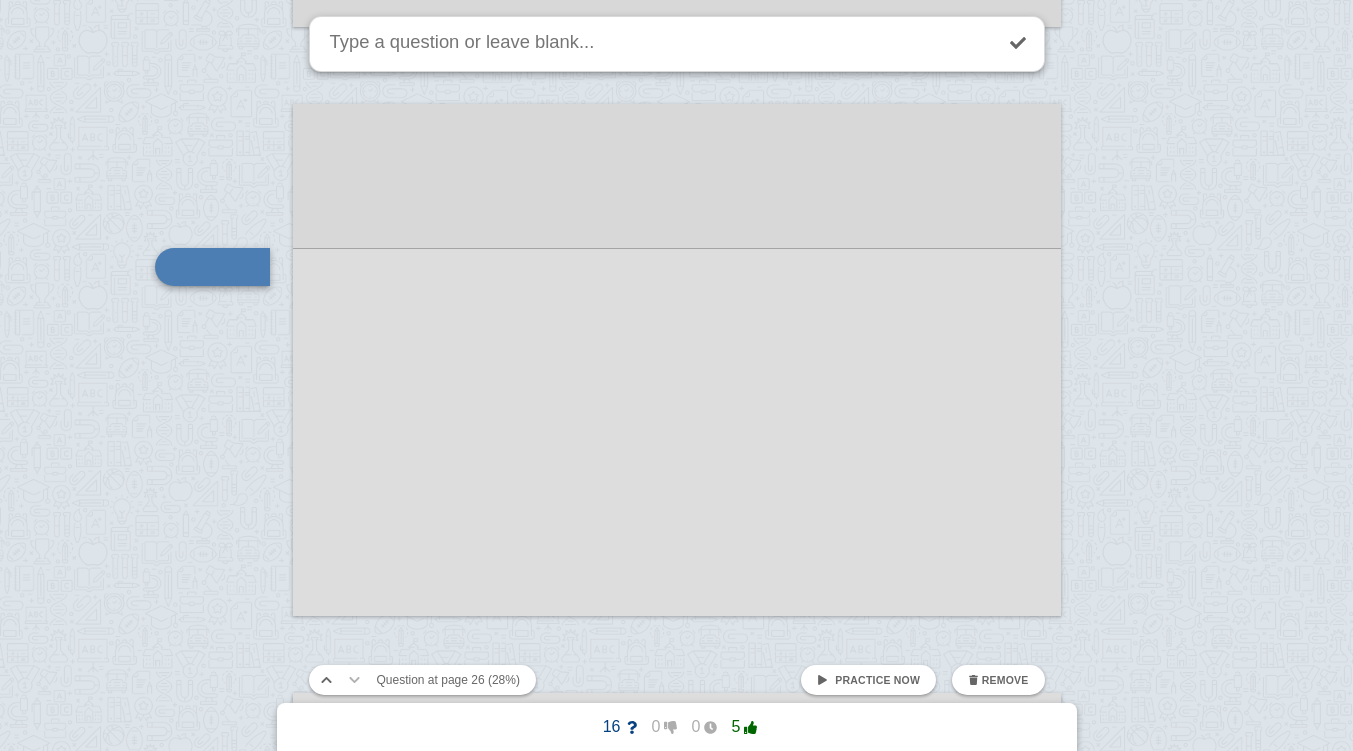 click at bounding box center [676, -6374] 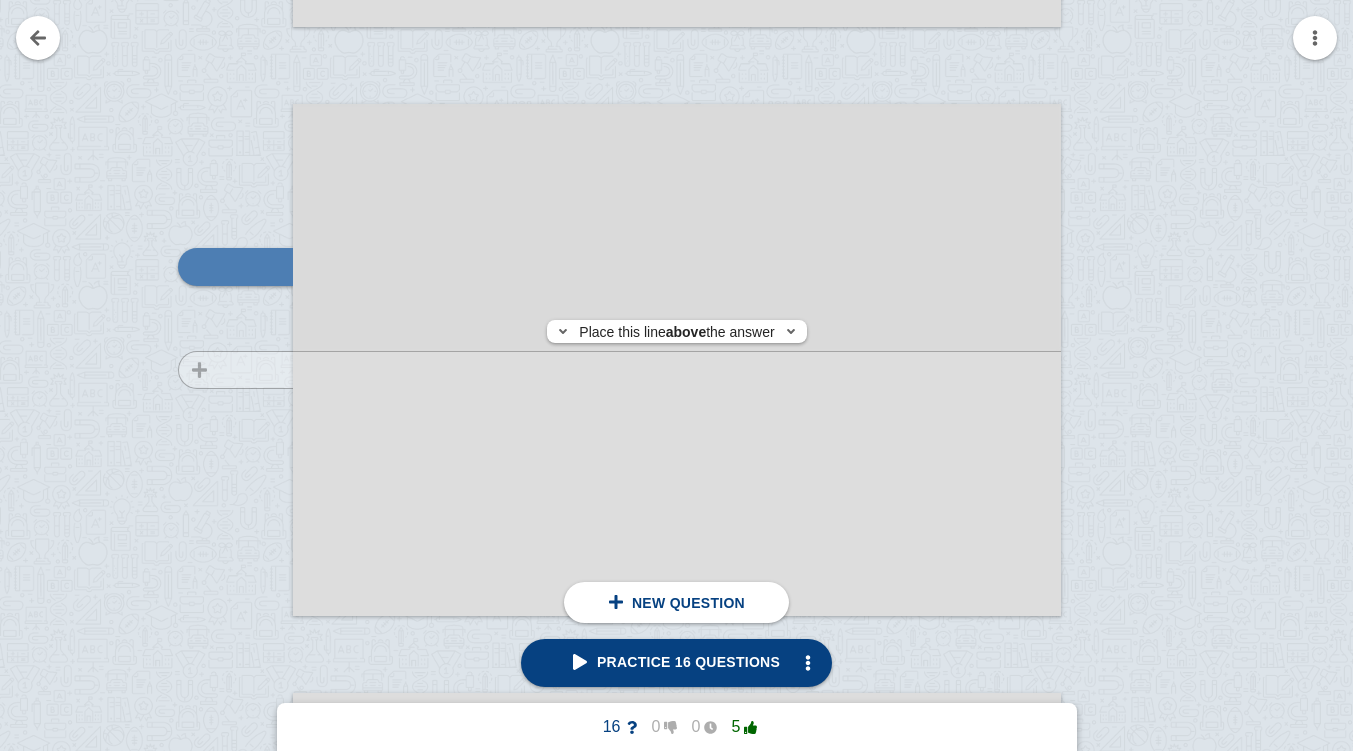 click at bounding box center [226, 379] 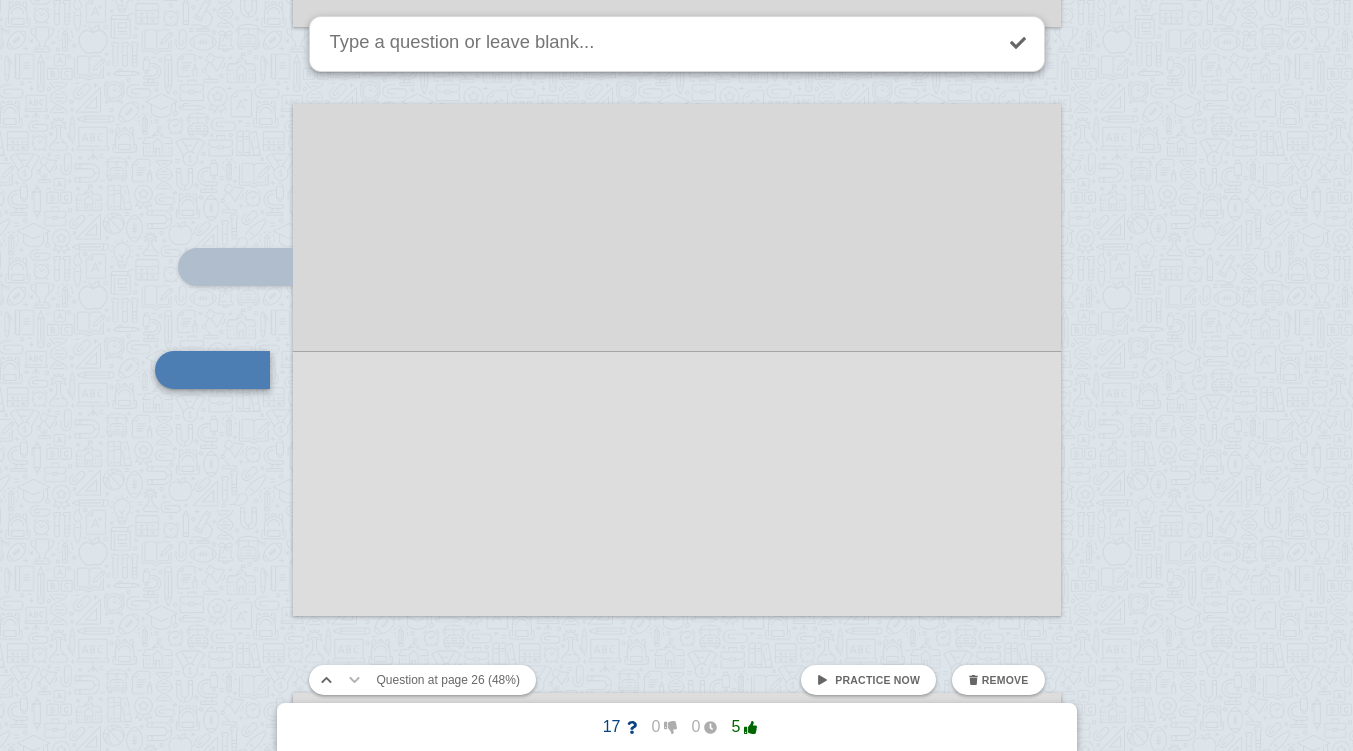 scroll, scrollTop: 15079, scrollLeft: 0, axis: vertical 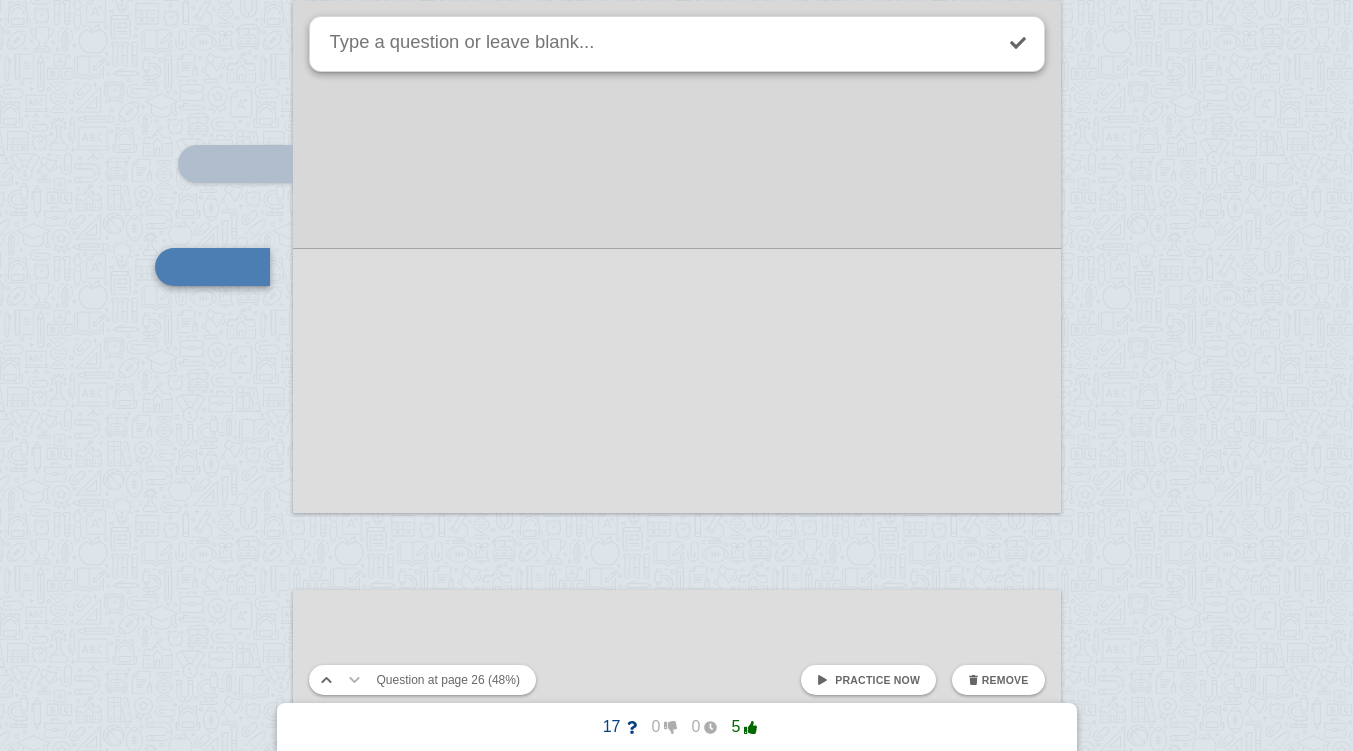 click at bounding box center (676, -6477) 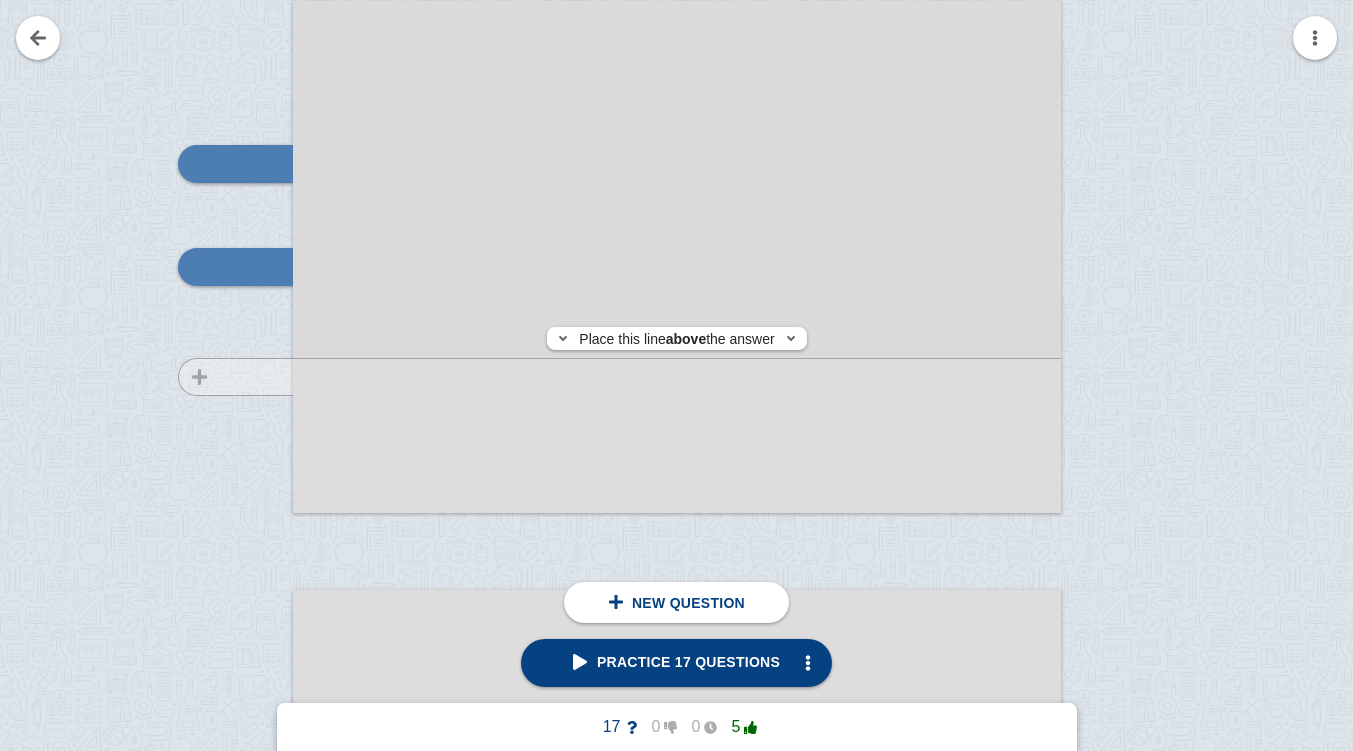 click at bounding box center [226, 276] 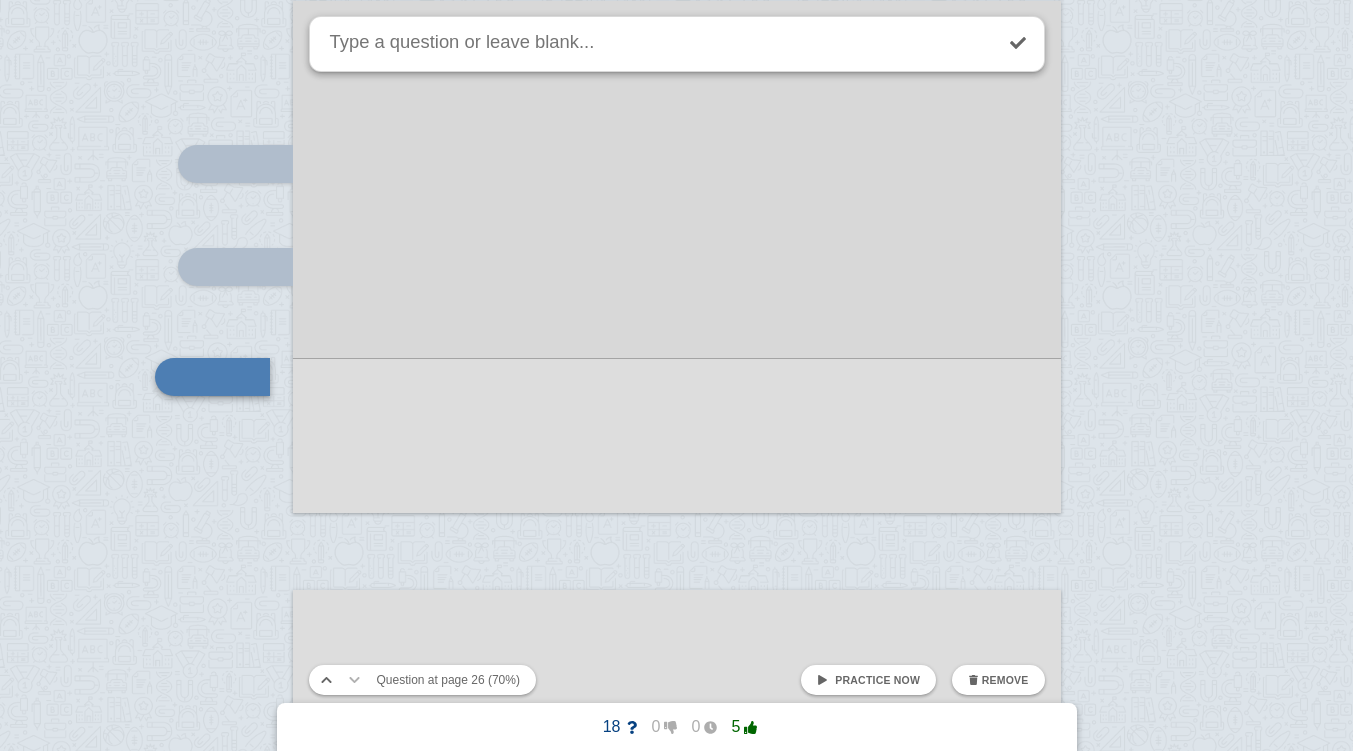 scroll, scrollTop: 15189, scrollLeft: 0, axis: vertical 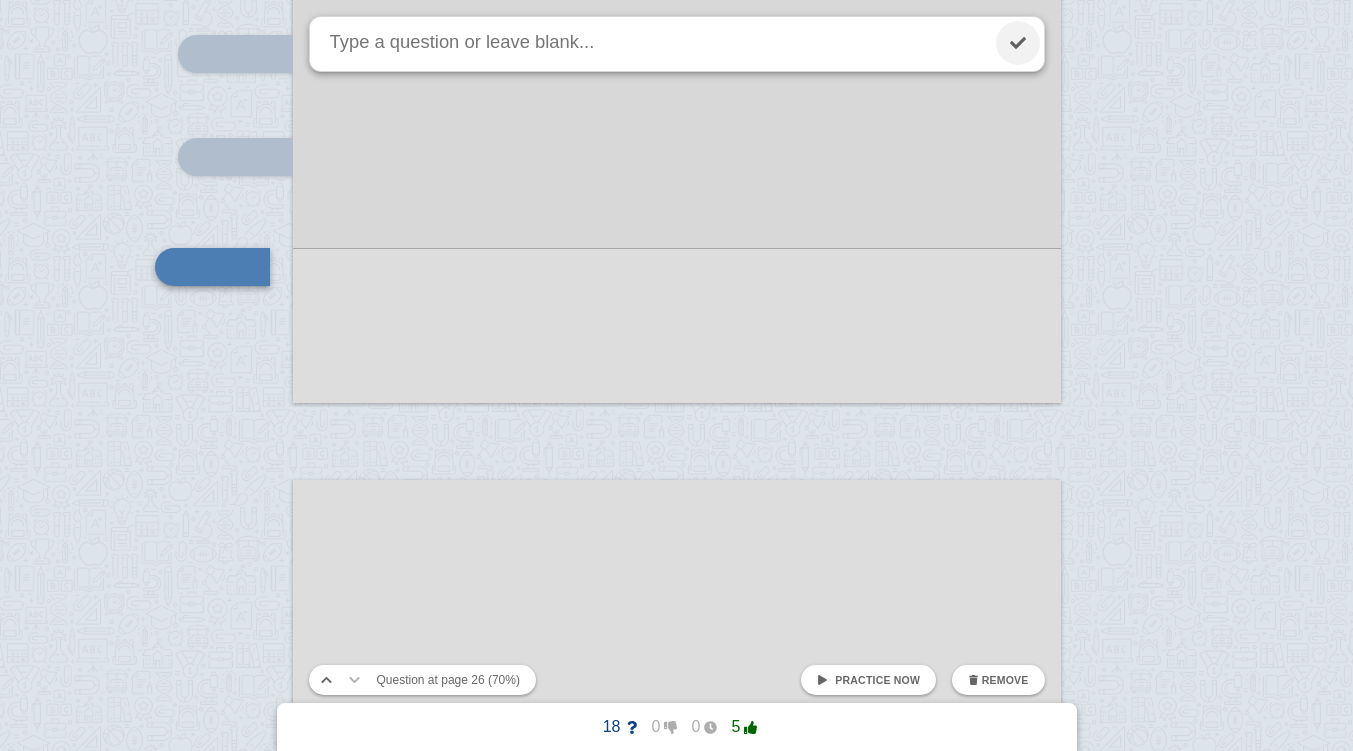 click at bounding box center [1018, 43] 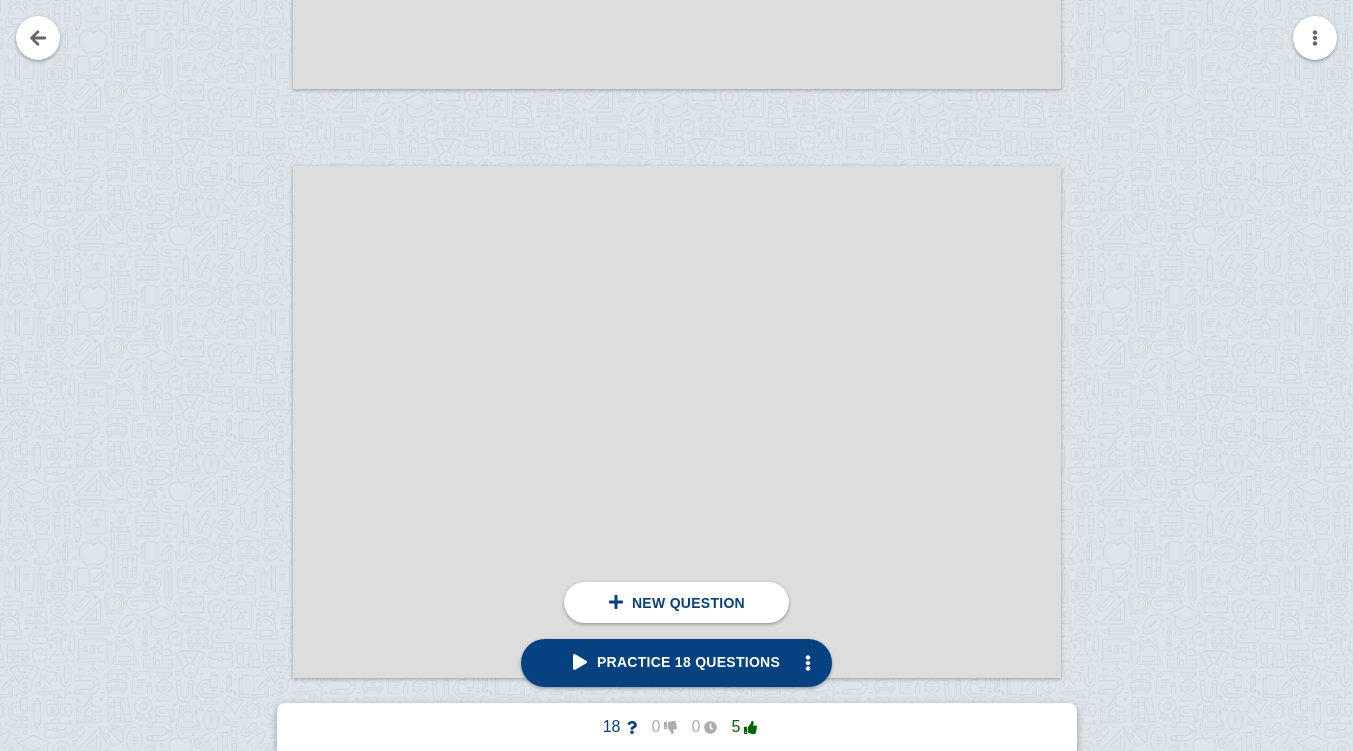 scroll, scrollTop: 15568, scrollLeft: 0, axis: vertical 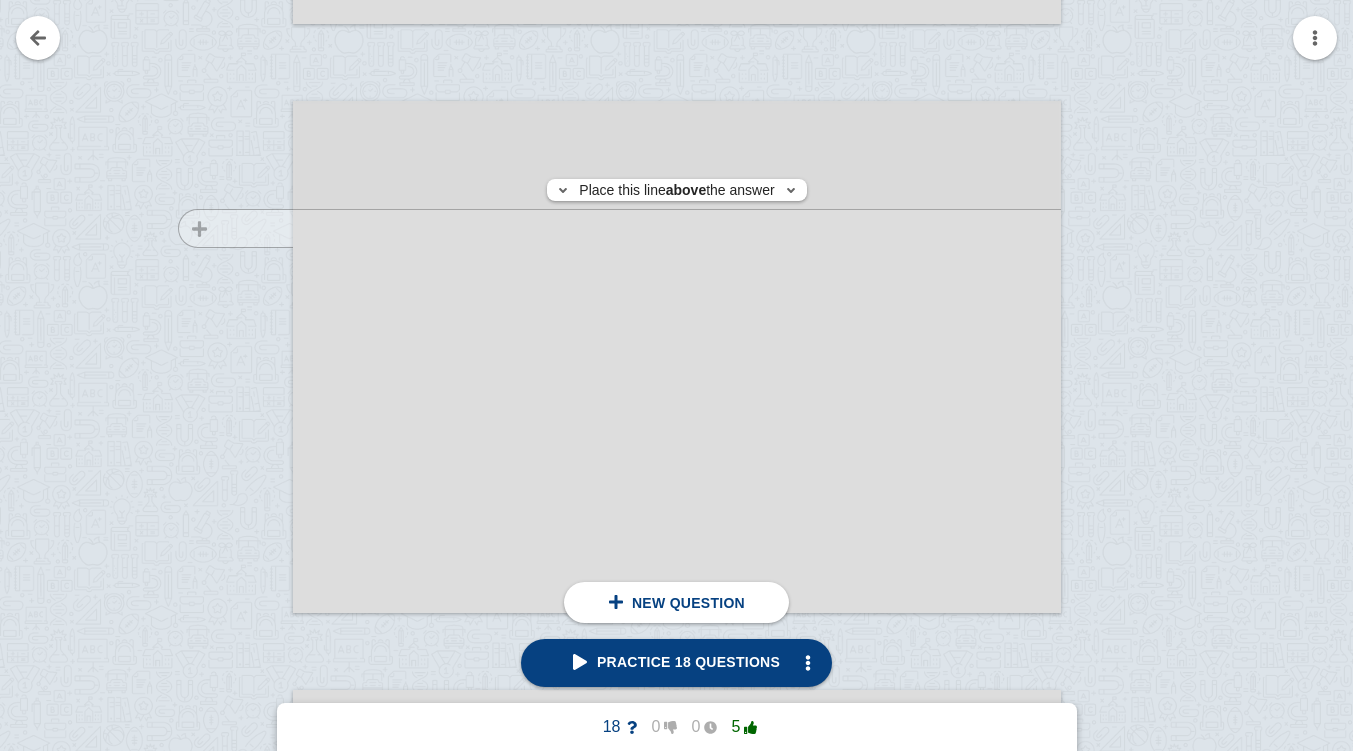 click at bounding box center (226, 376) 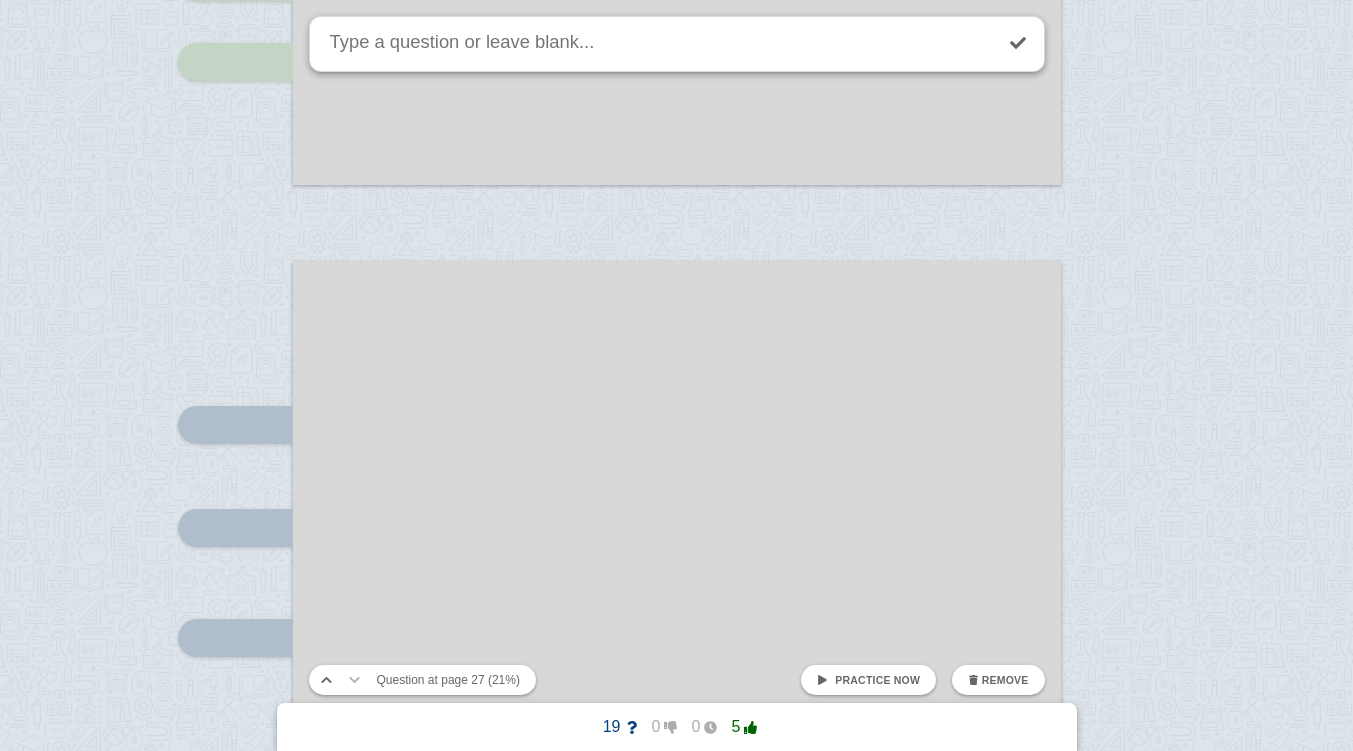scroll, scrollTop: 14803, scrollLeft: 0, axis: vertical 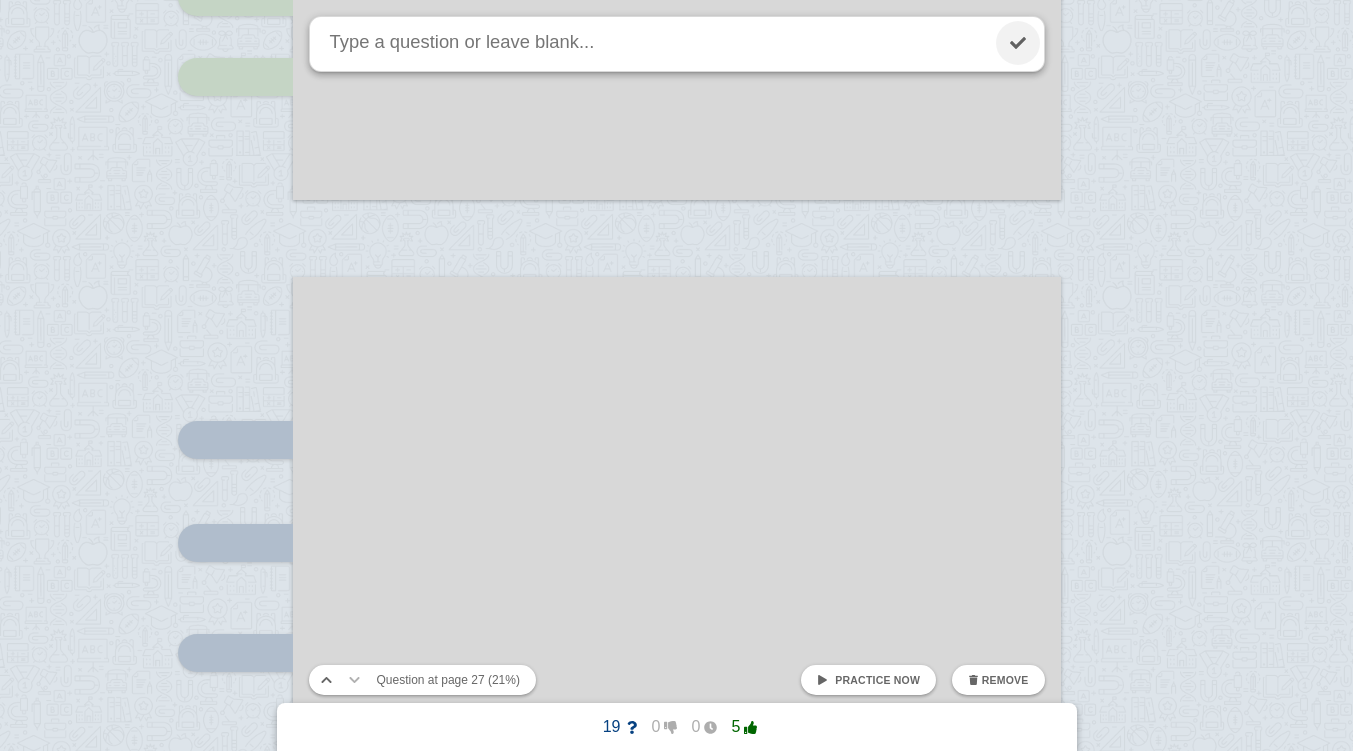 click at bounding box center (1018, 43) 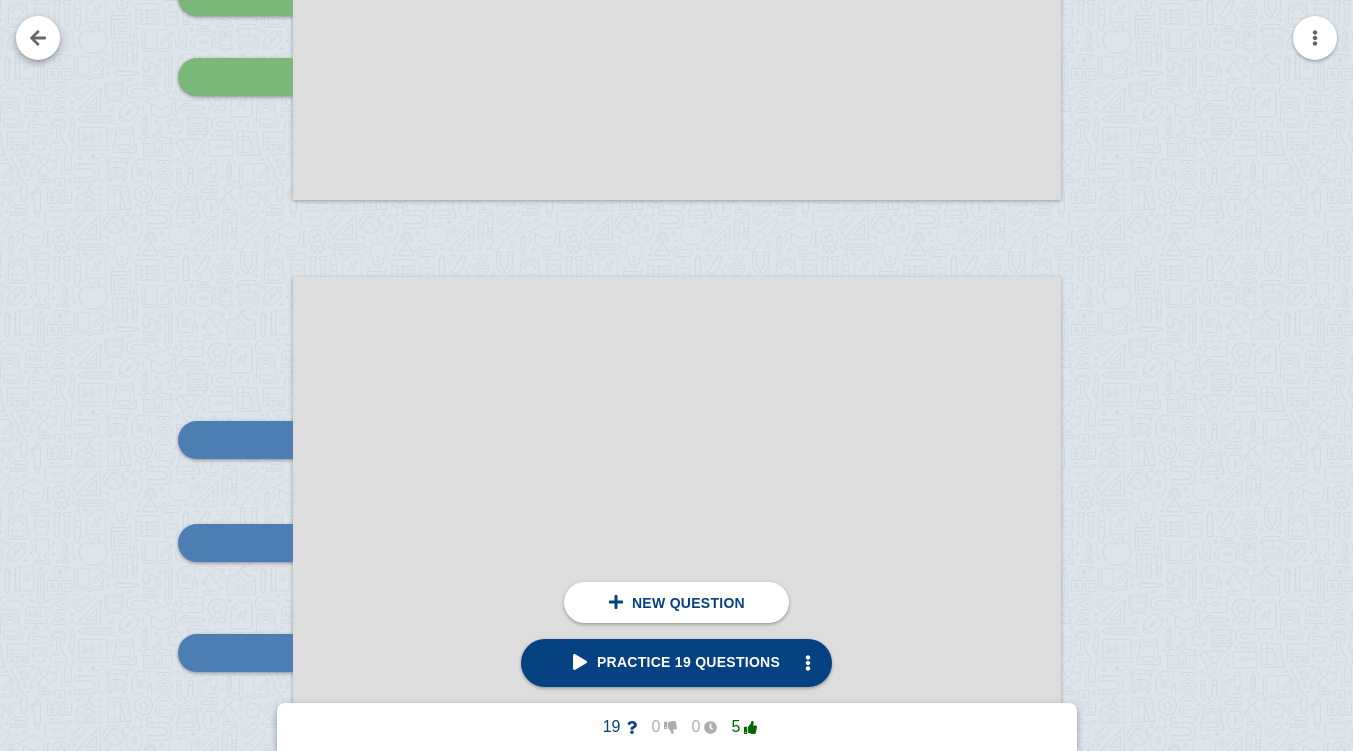 click at bounding box center (38, 38) 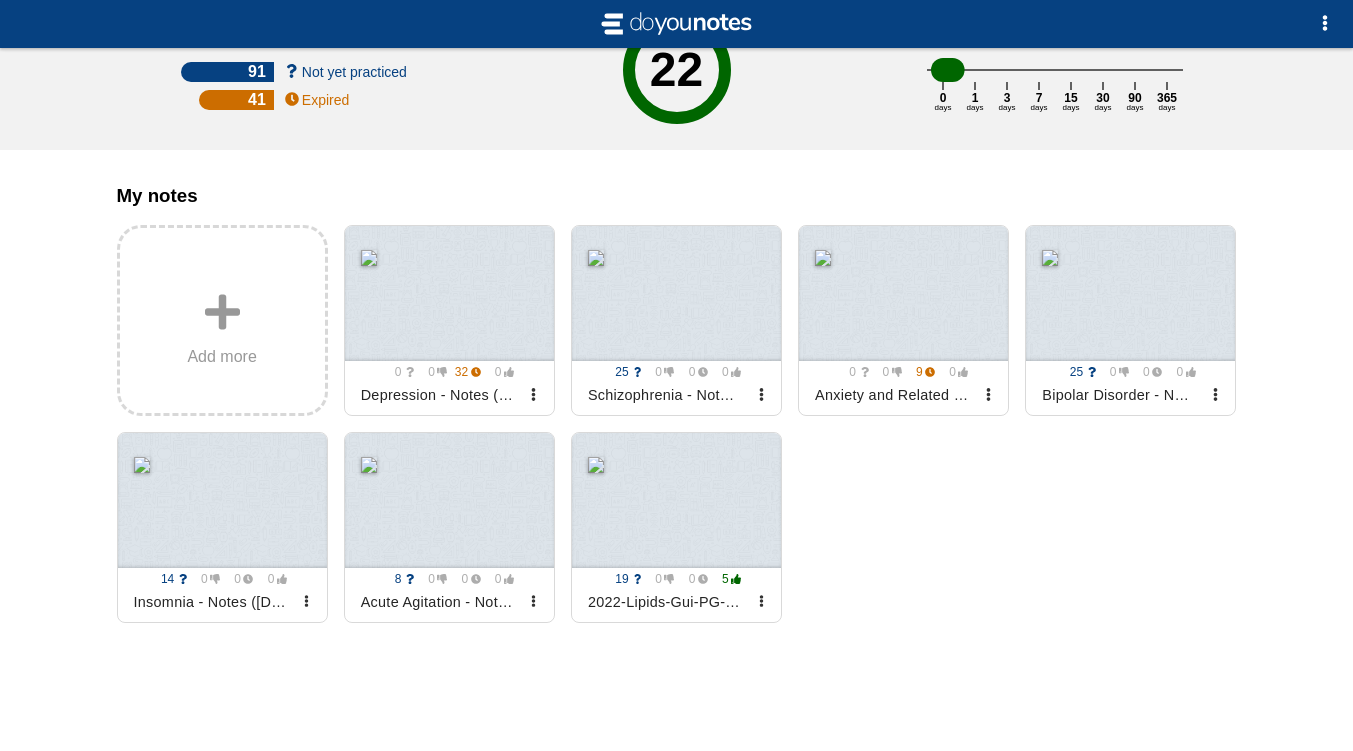 scroll, scrollTop: 151, scrollLeft: 0, axis: vertical 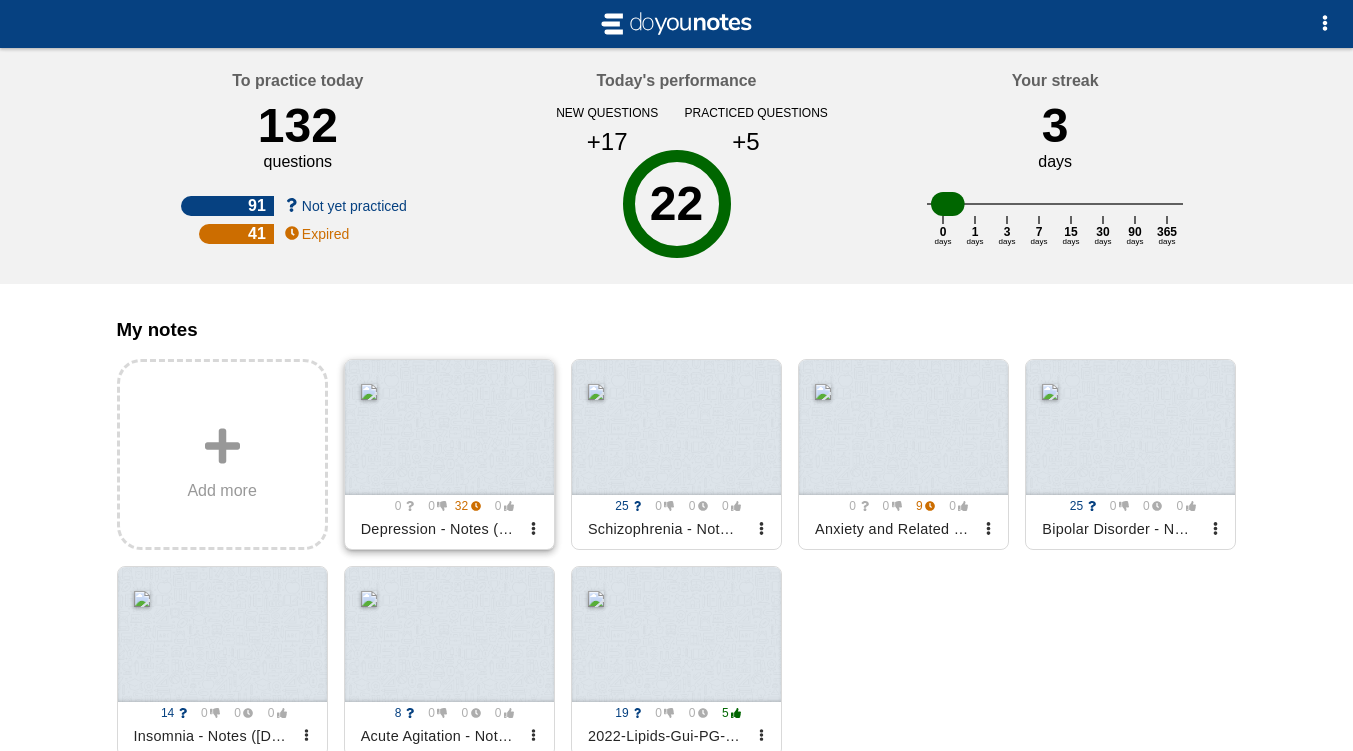 click at bounding box center (449, 427) 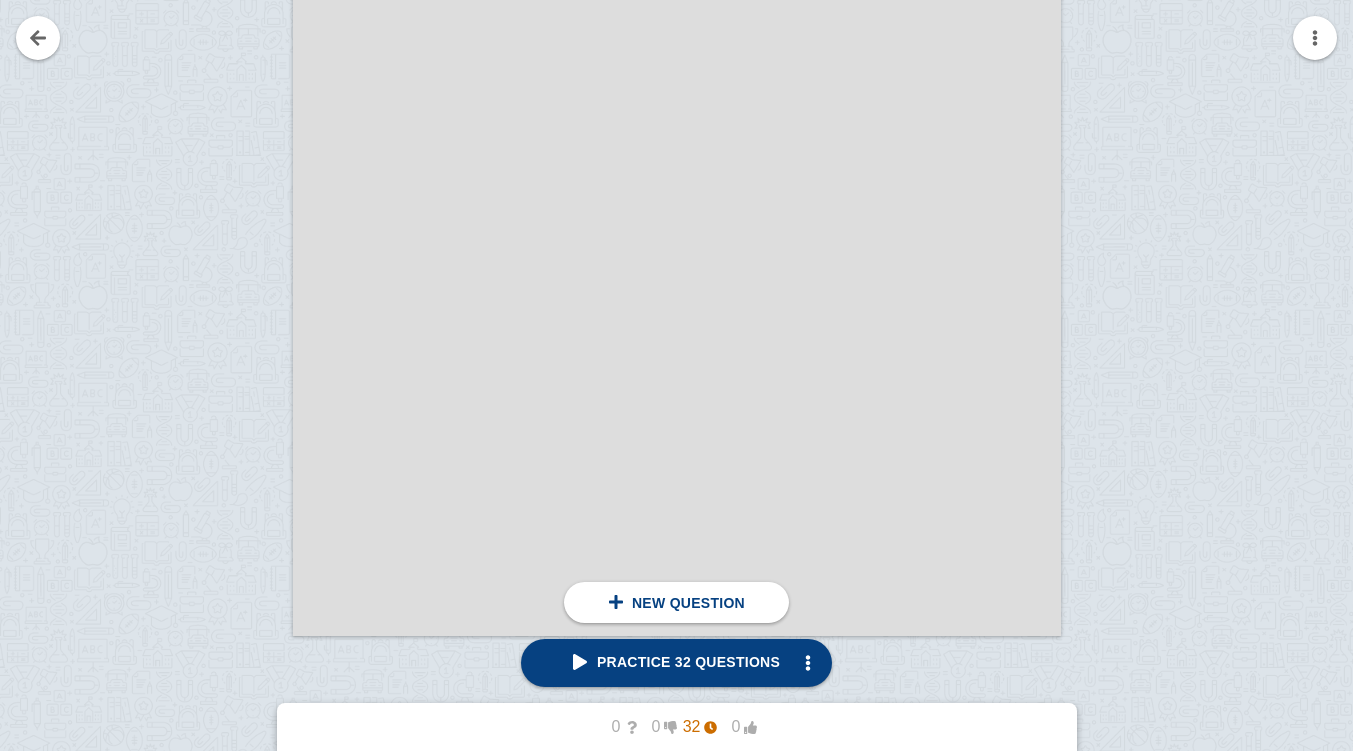 scroll, scrollTop: 0, scrollLeft: 0, axis: both 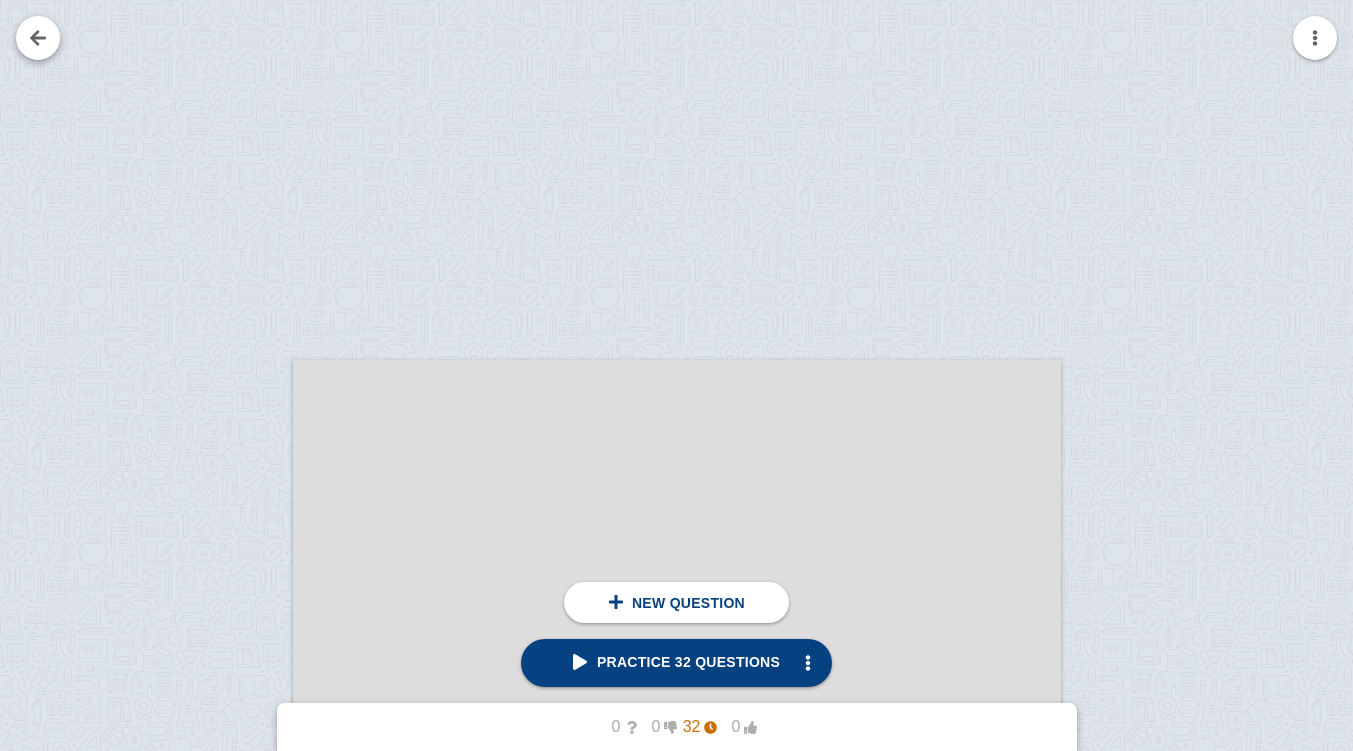 click at bounding box center (38, 38) 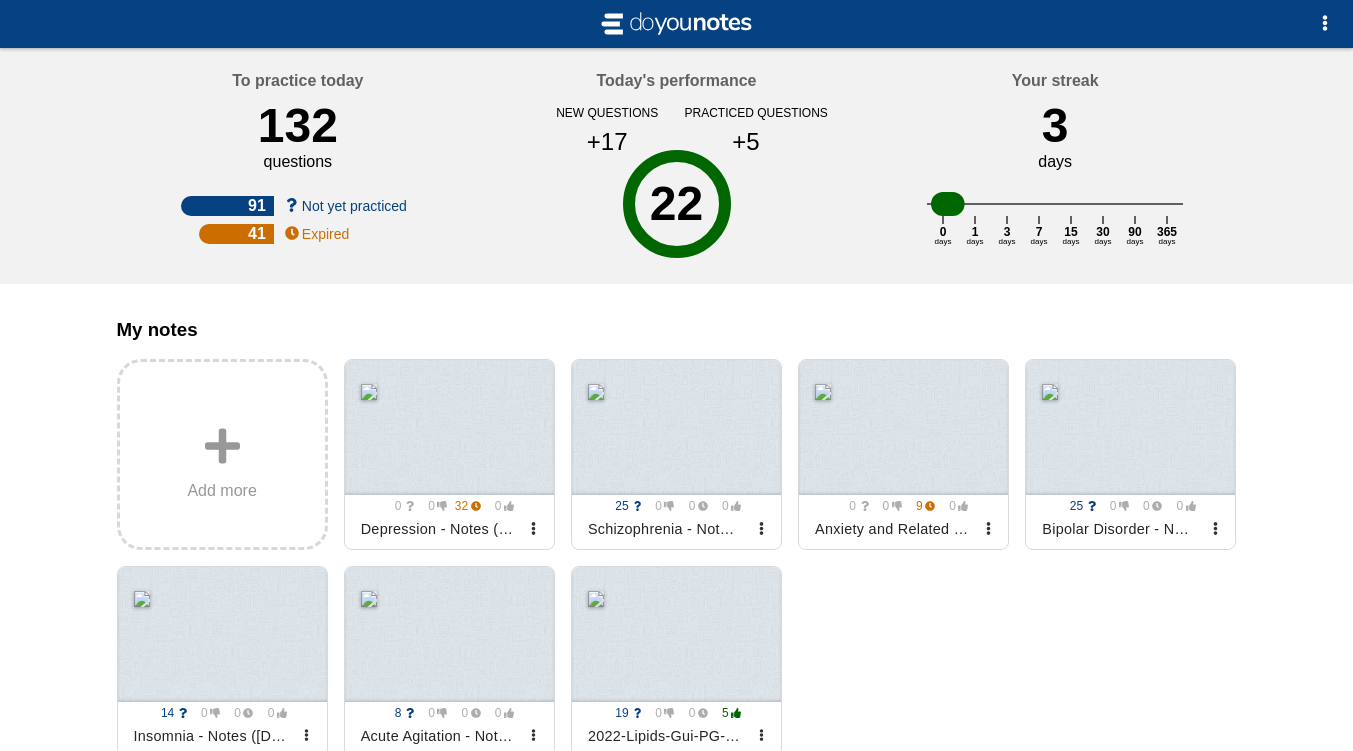 click on "22" at bounding box center [676, 204] 